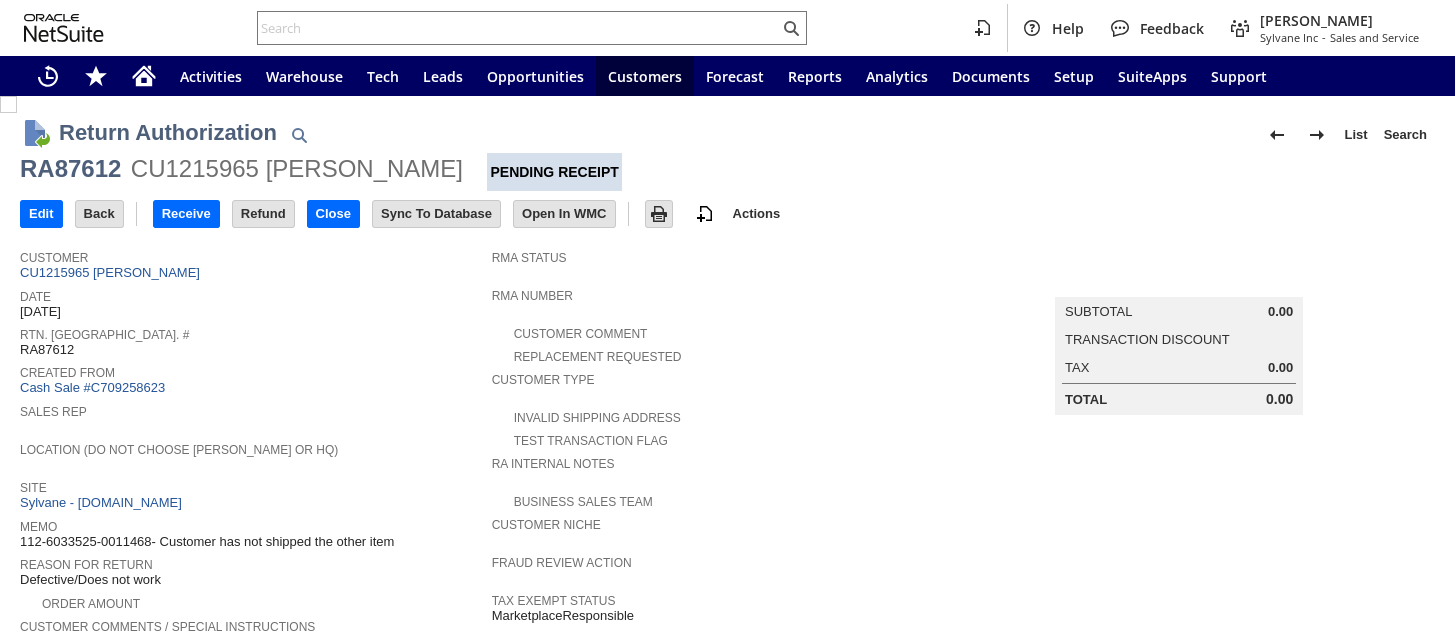 scroll, scrollTop: 0, scrollLeft: 0, axis: both 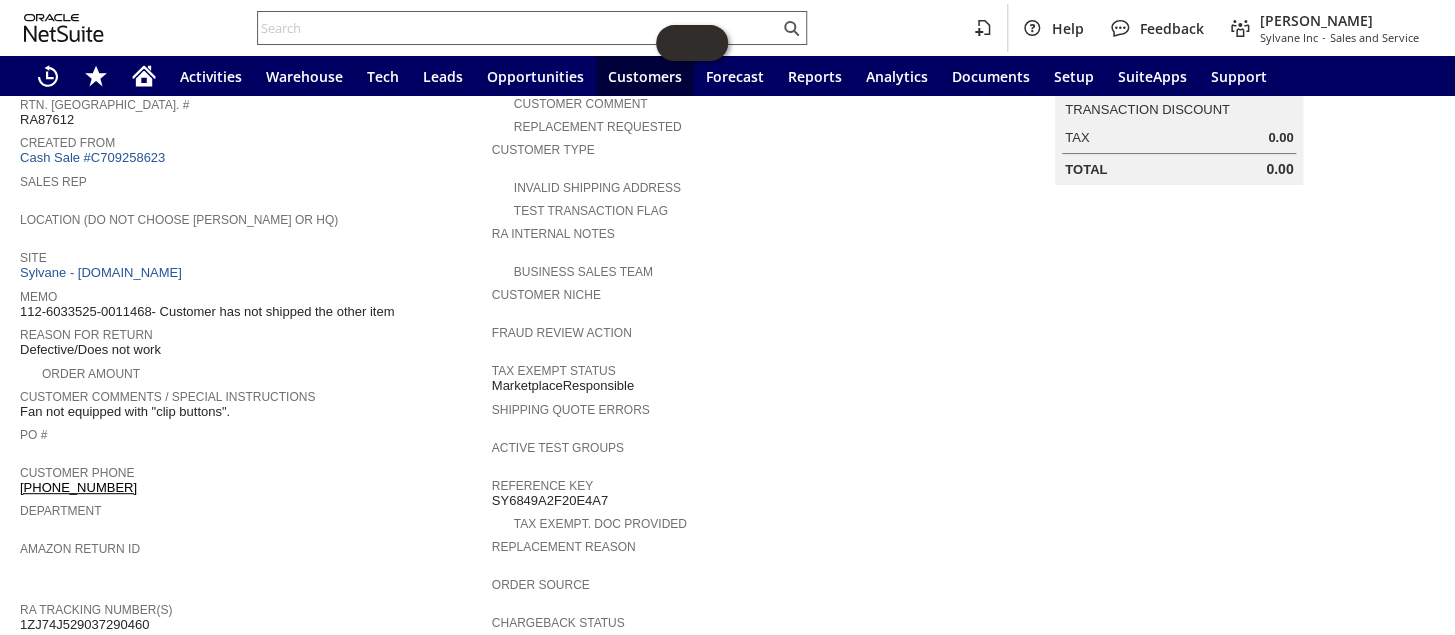 click at bounding box center (518, 28) 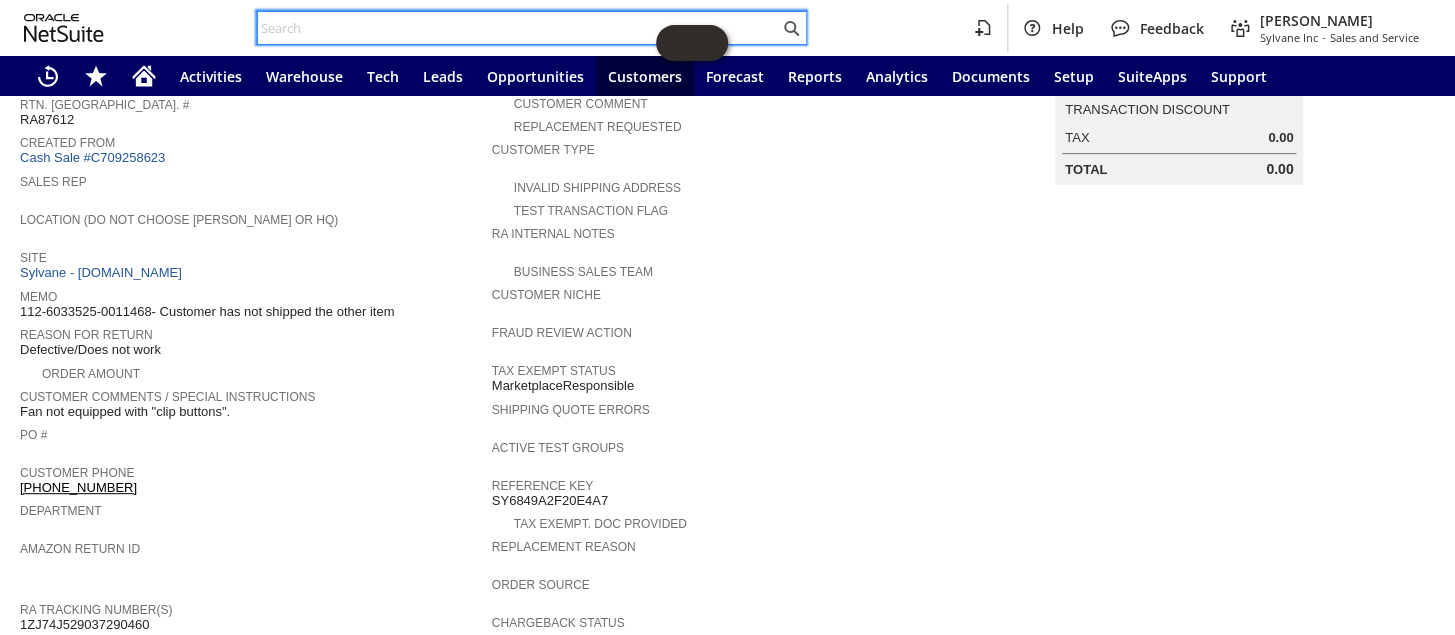 paste on "111-9758399-8773066" 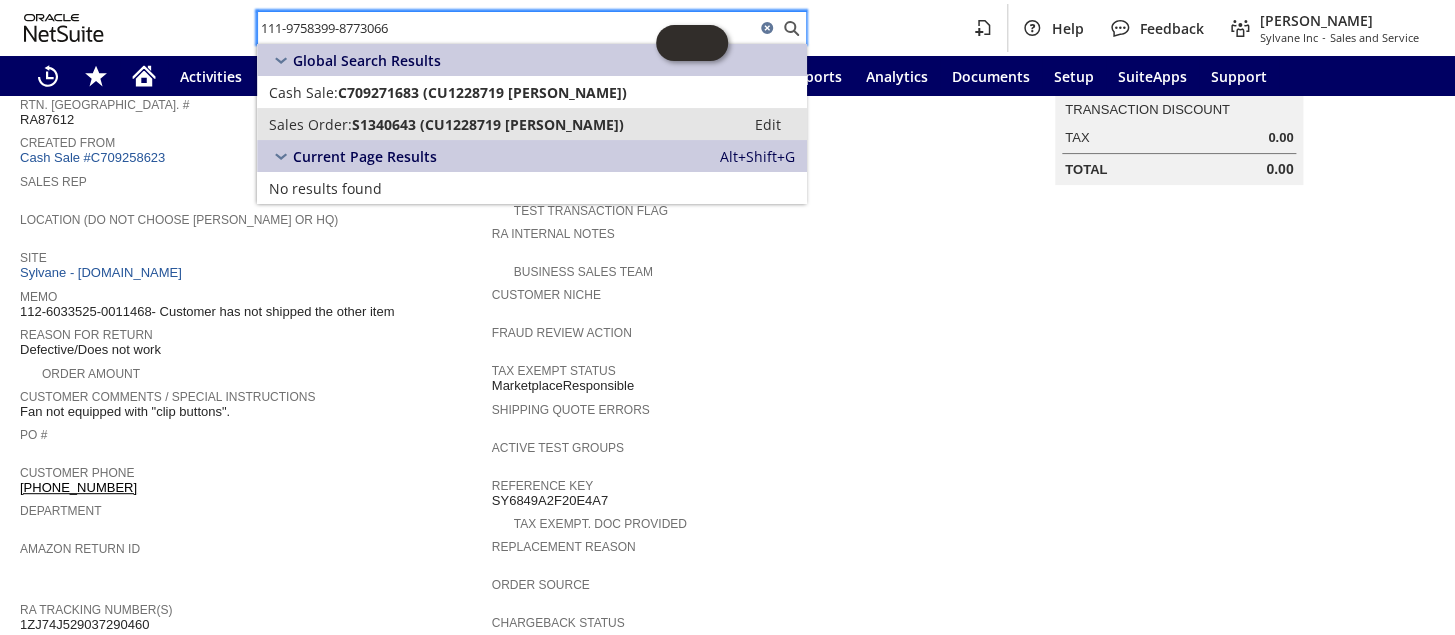 type on "111-9758399-8773066" 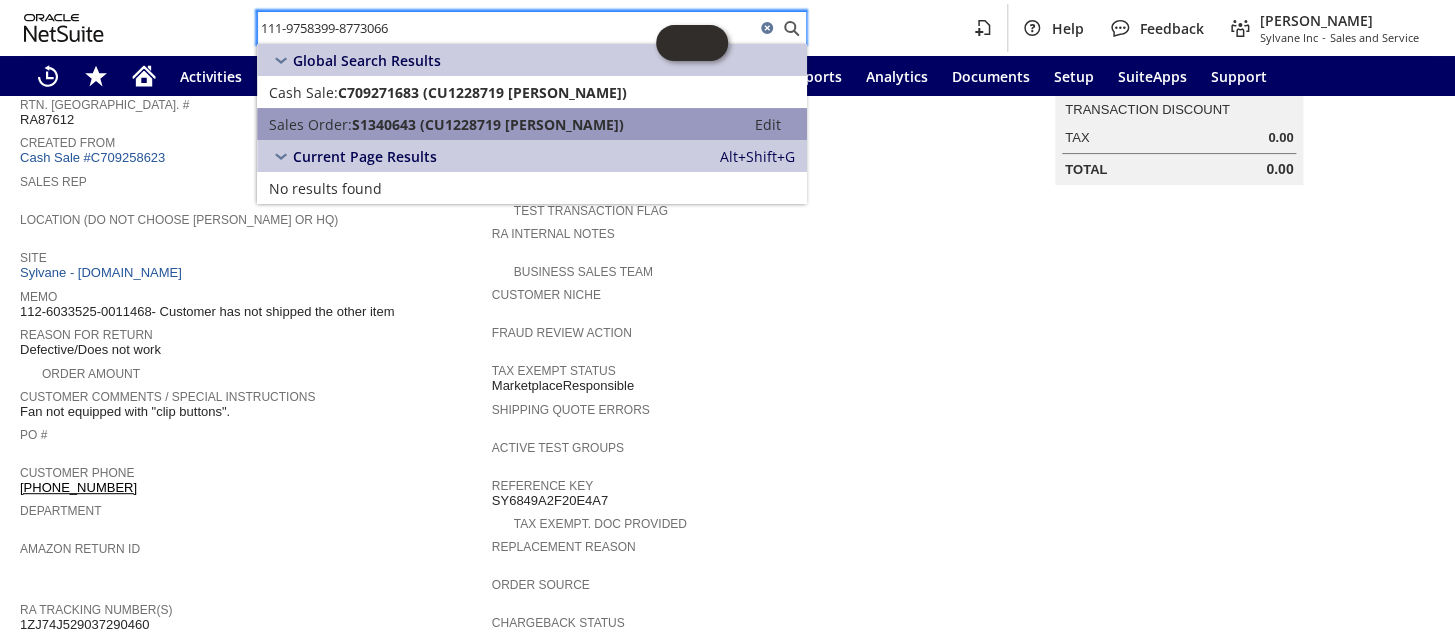 click on "S1340643 (CU1228719 Matthew Potenza)" at bounding box center (488, 124) 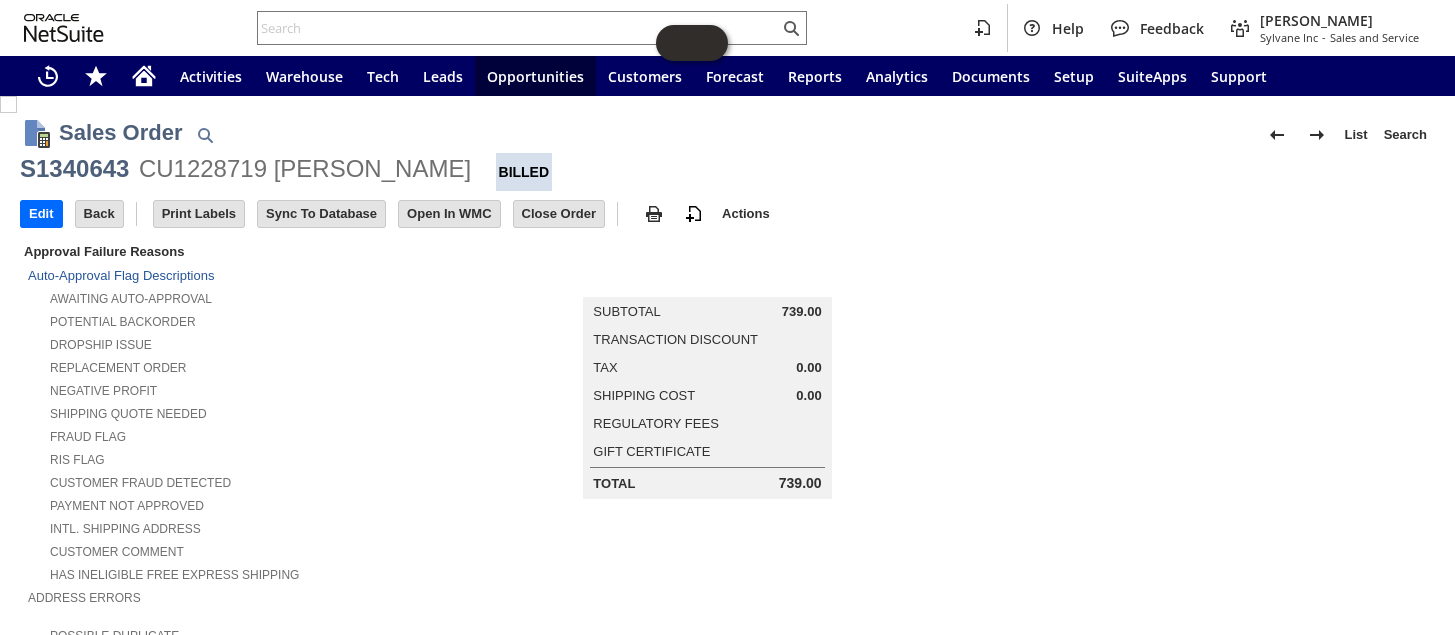 scroll, scrollTop: 0, scrollLeft: 0, axis: both 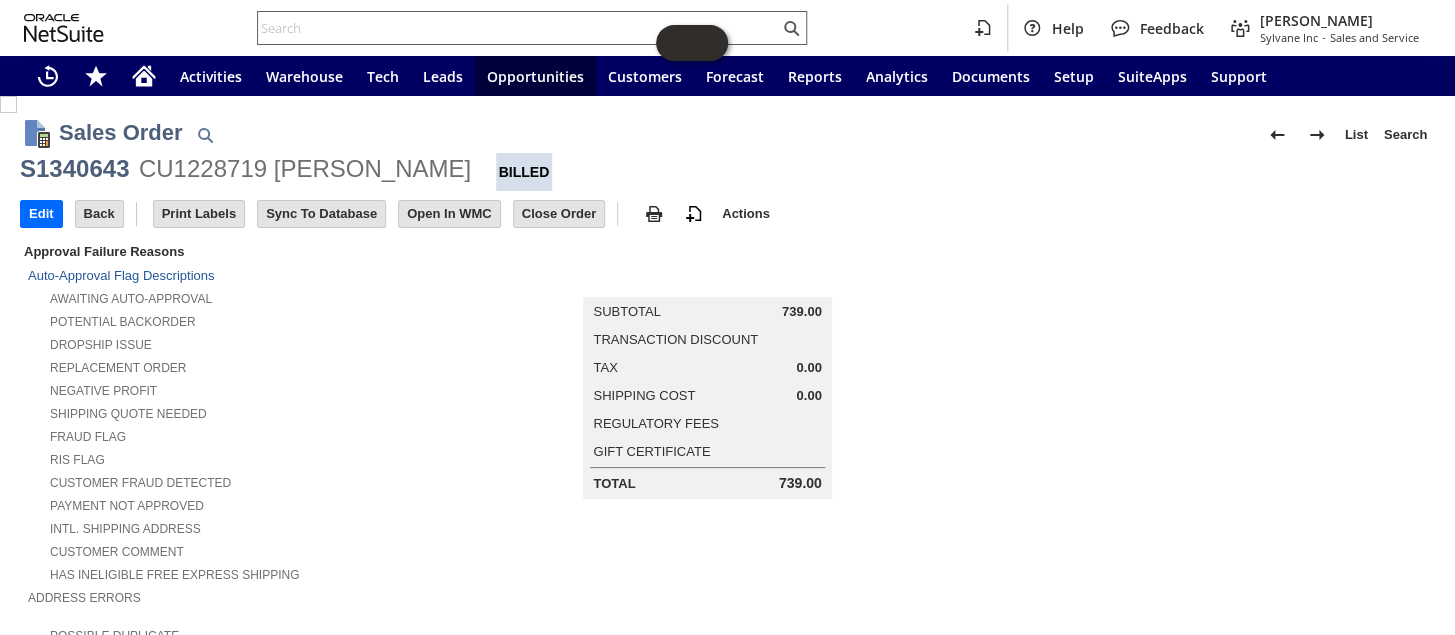 click at bounding box center [518, 28] 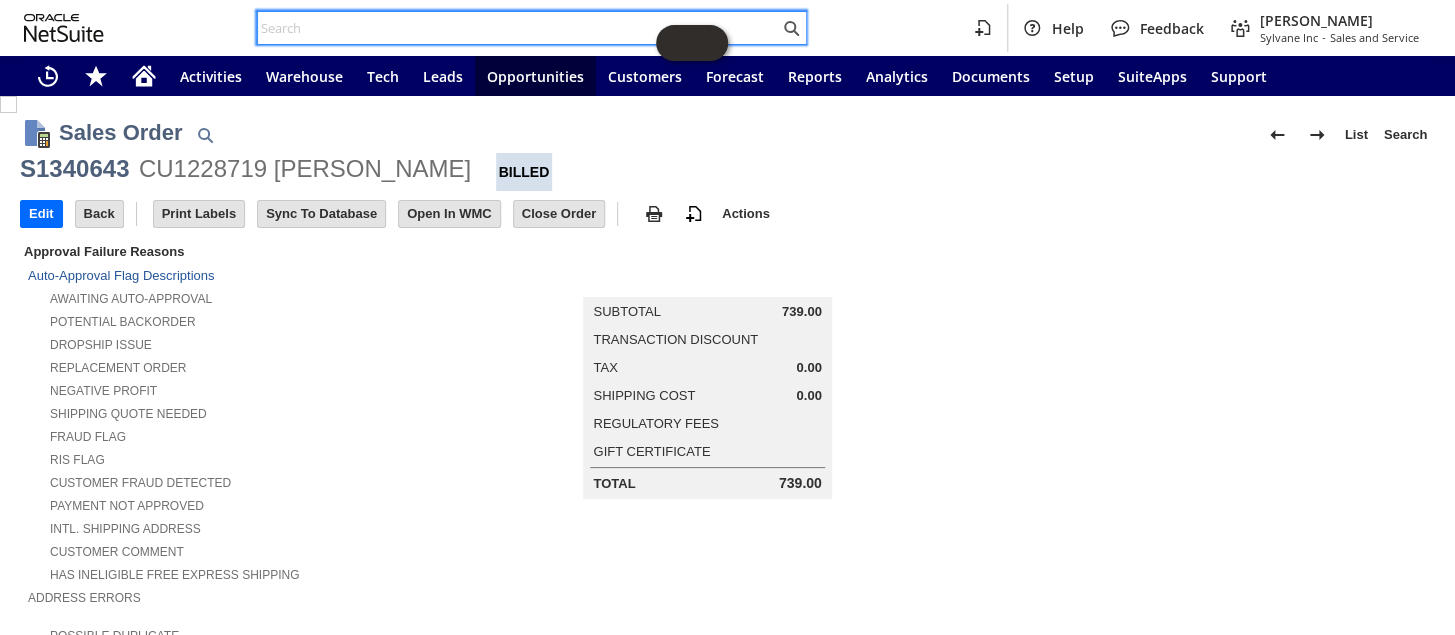 paste on "(mjhoganny@gmail.com)" 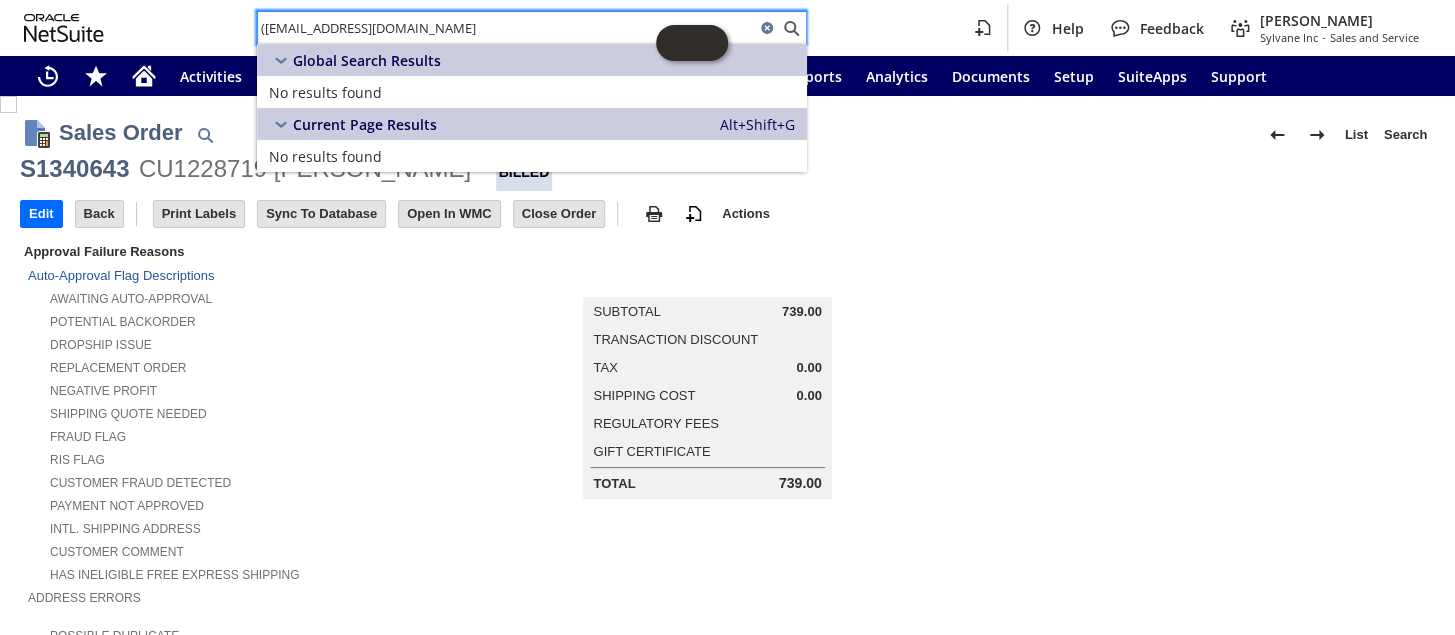 click on "(mjhoganny@gmail.com" at bounding box center [506, 28] 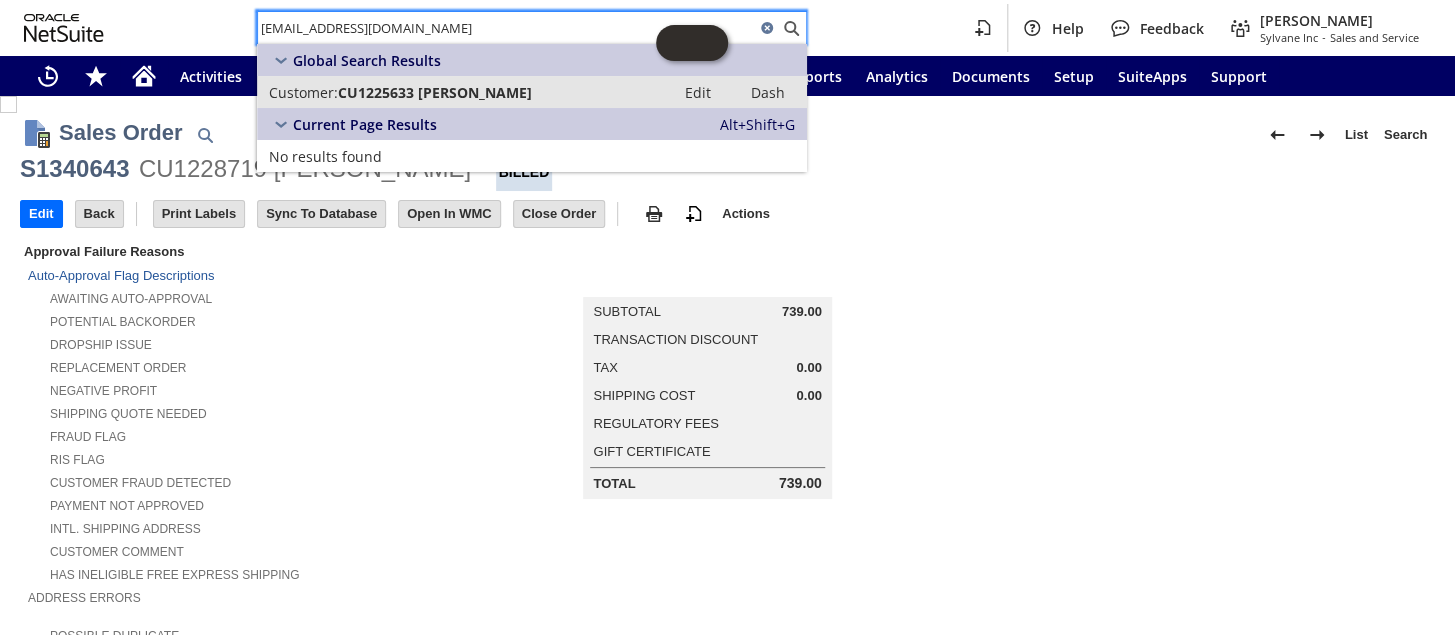 type on "mjhoganny@gmail.com" 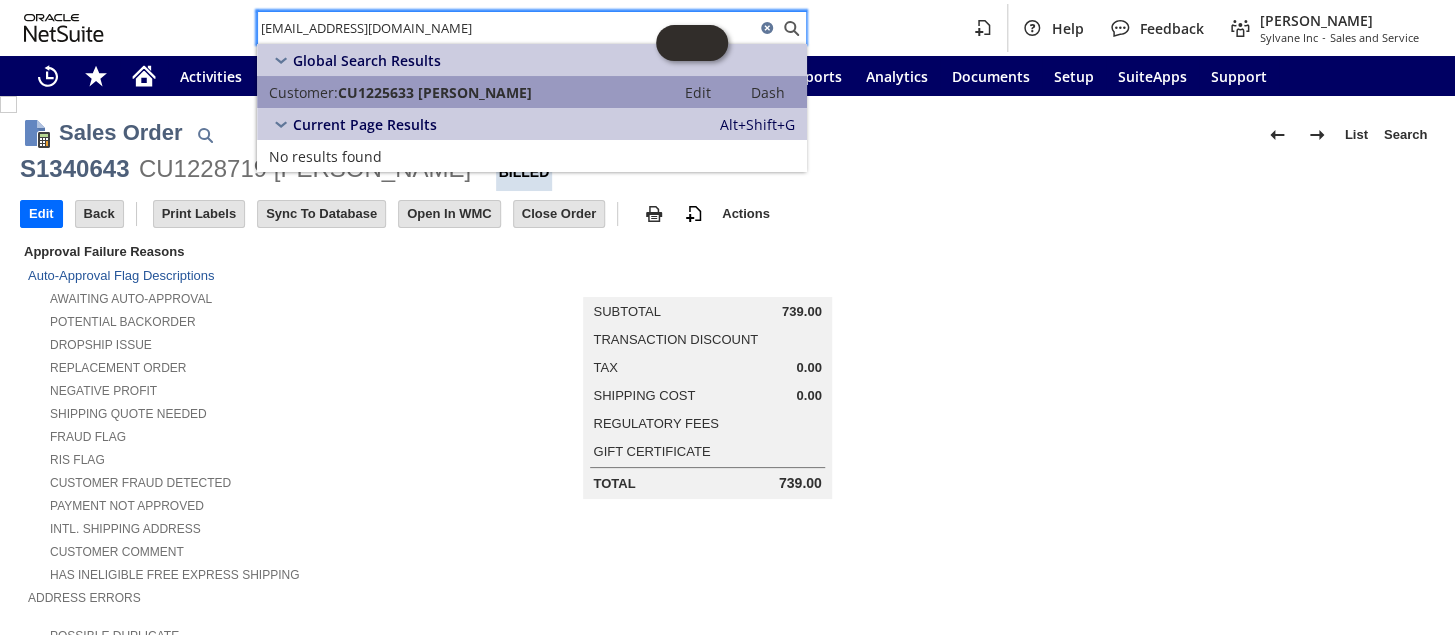 click on "CU1225633 Michael Hogan" at bounding box center [435, 92] 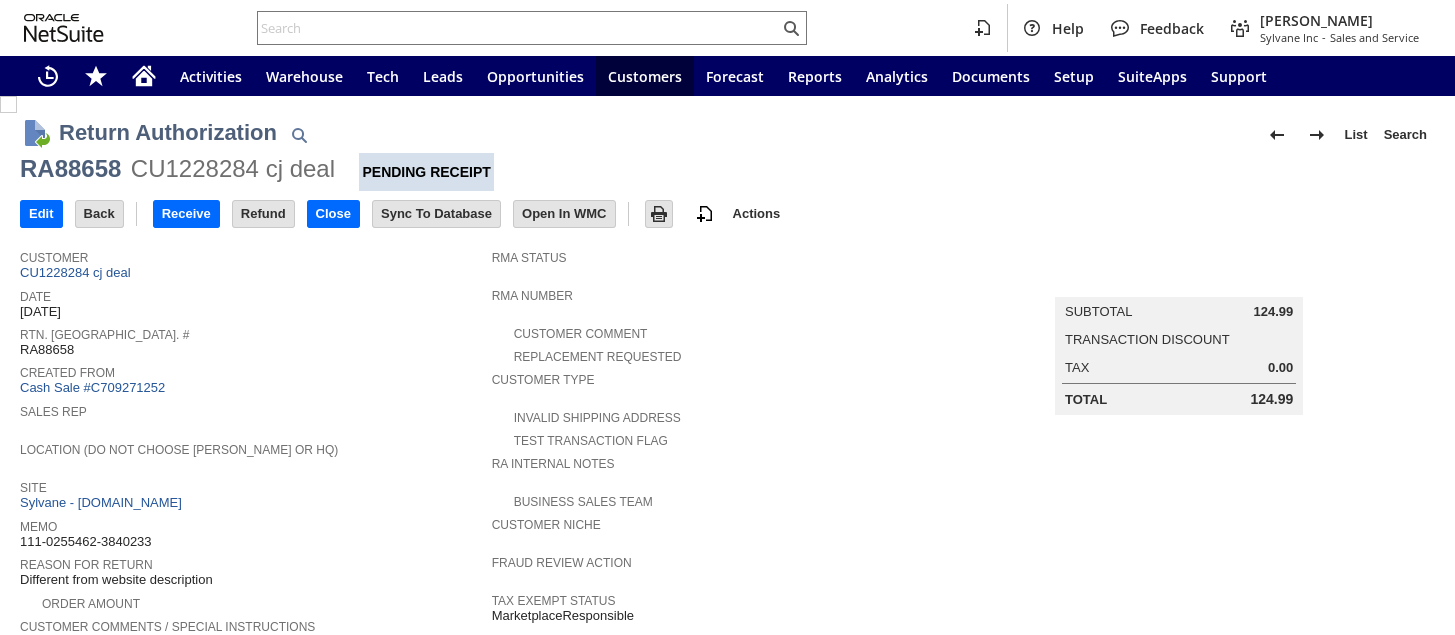 scroll, scrollTop: 0, scrollLeft: 0, axis: both 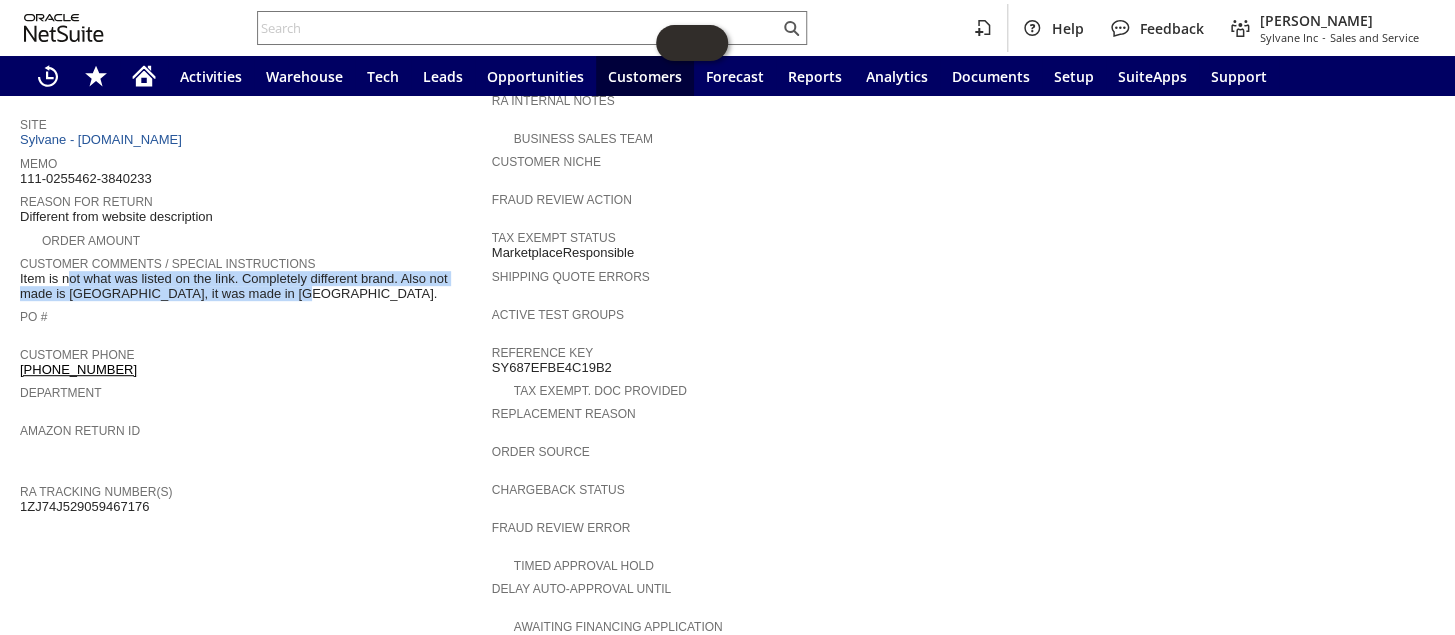 drag, startPoint x: 248, startPoint y: 270, endPoint x: 20, endPoint y: 260, distance: 228.2192 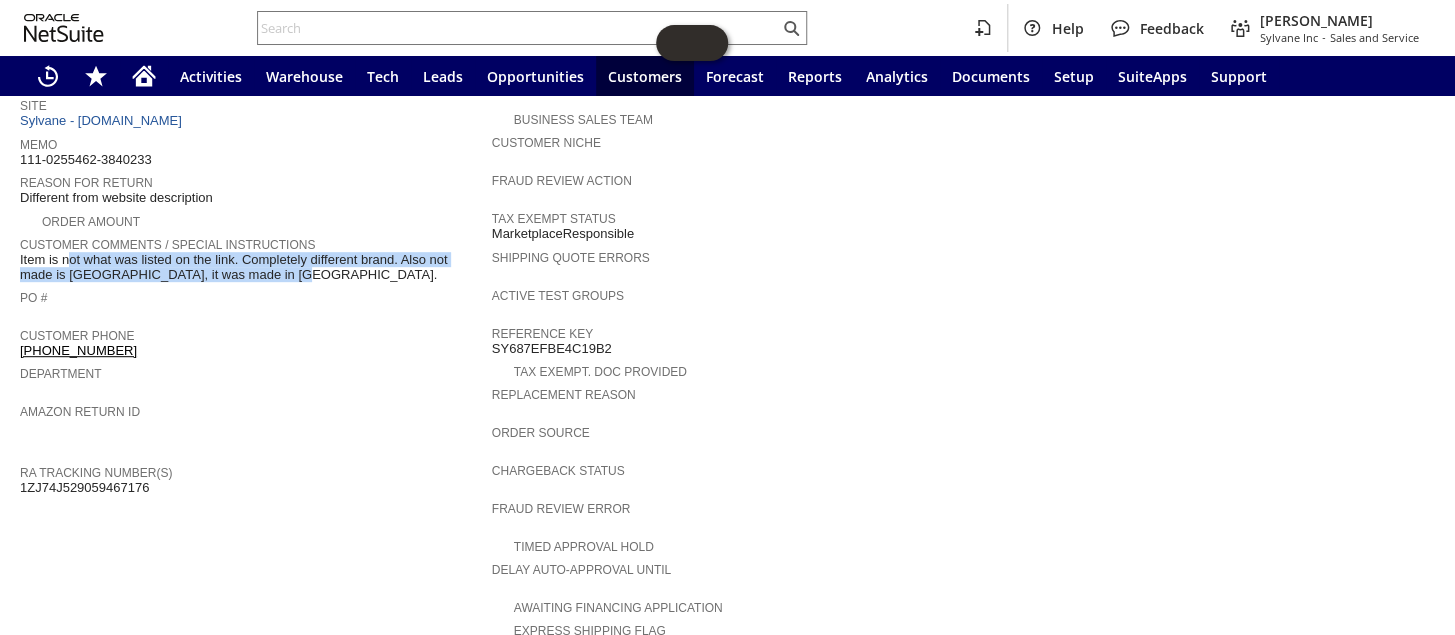 scroll, scrollTop: 335, scrollLeft: 0, axis: vertical 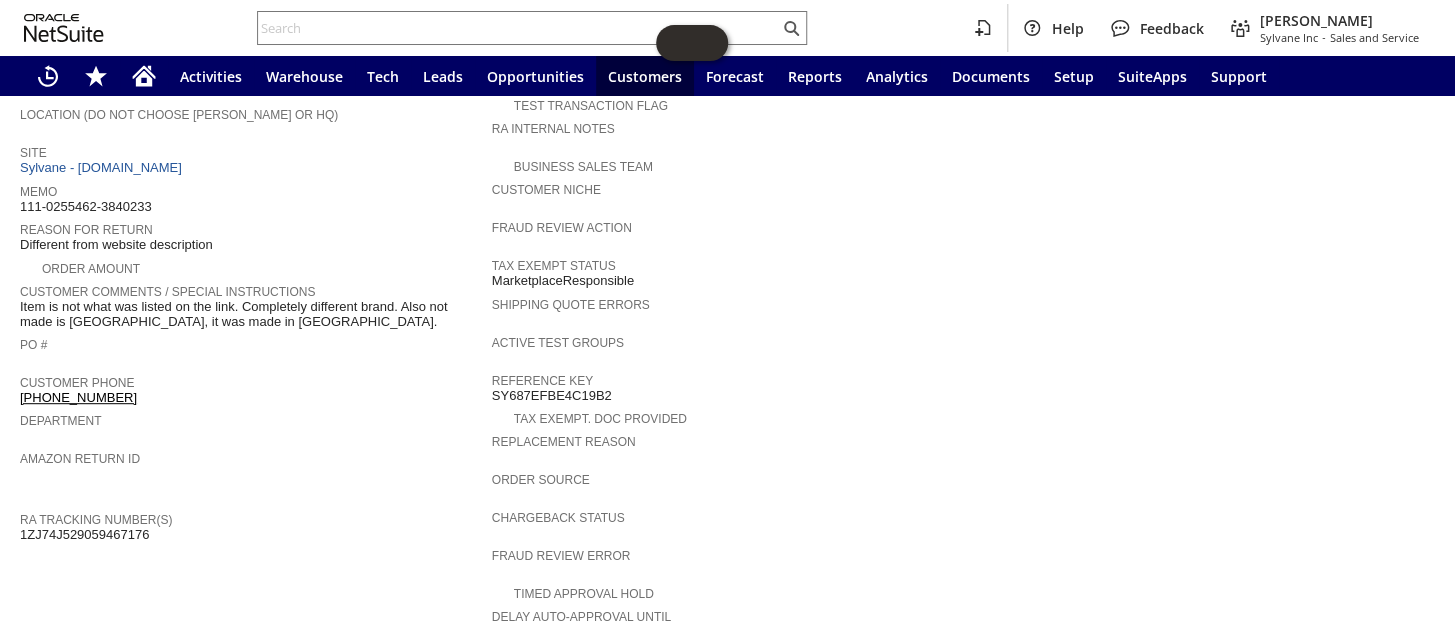 click on "PO #" at bounding box center [251, 342] 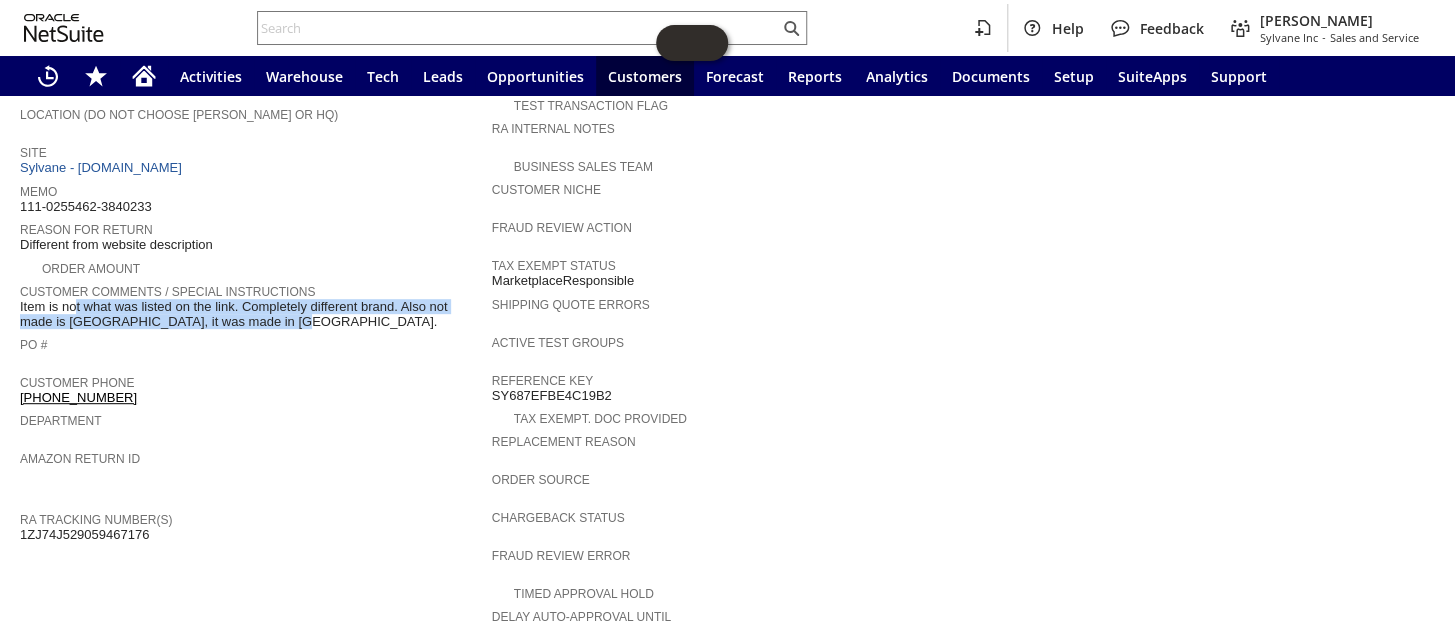 drag, startPoint x: 21, startPoint y: 289, endPoint x: 232, endPoint y: 296, distance: 211.11609 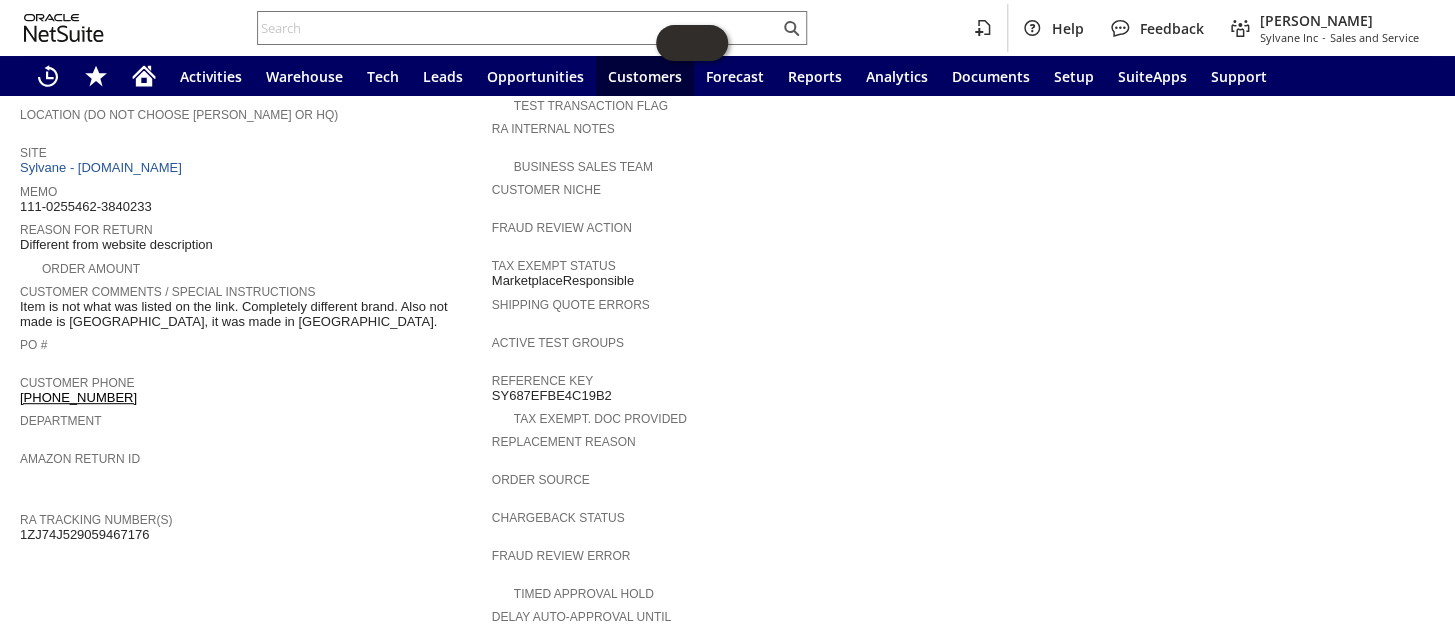 drag, startPoint x: 225, startPoint y: 283, endPoint x: 17, endPoint y: 289, distance: 208.08652 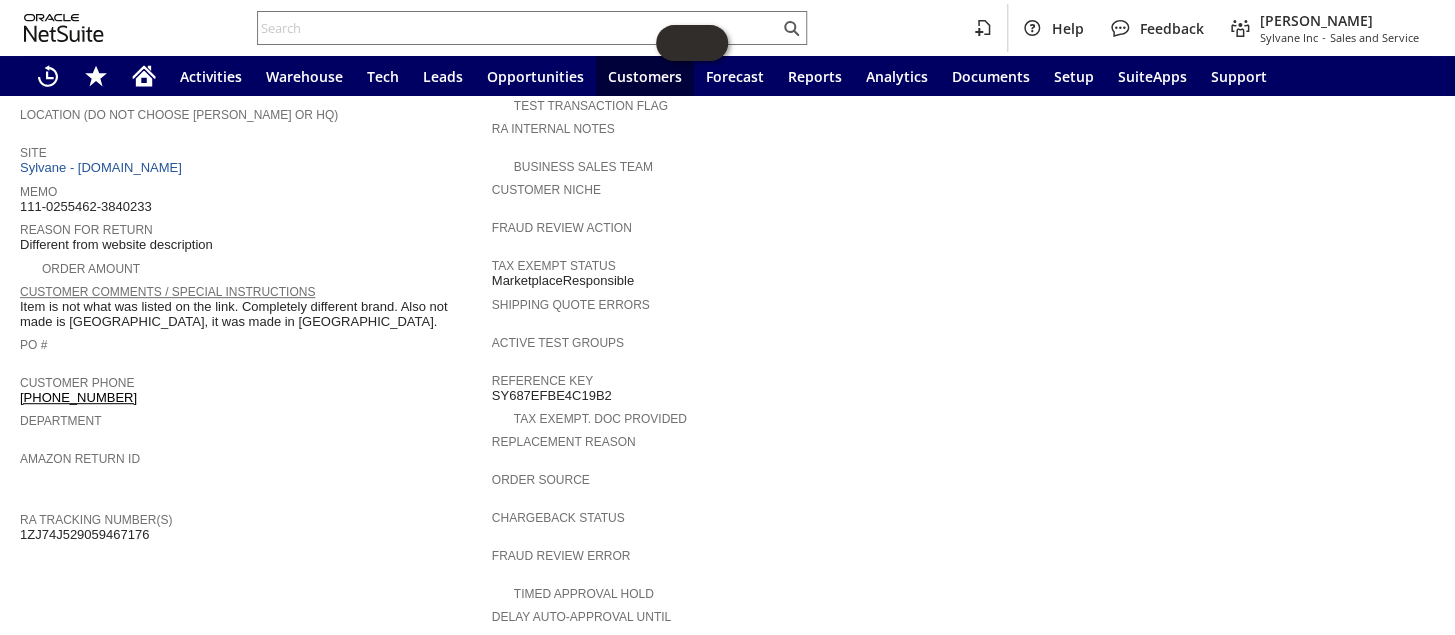 scroll, scrollTop: 244, scrollLeft: 0, axis: vertical 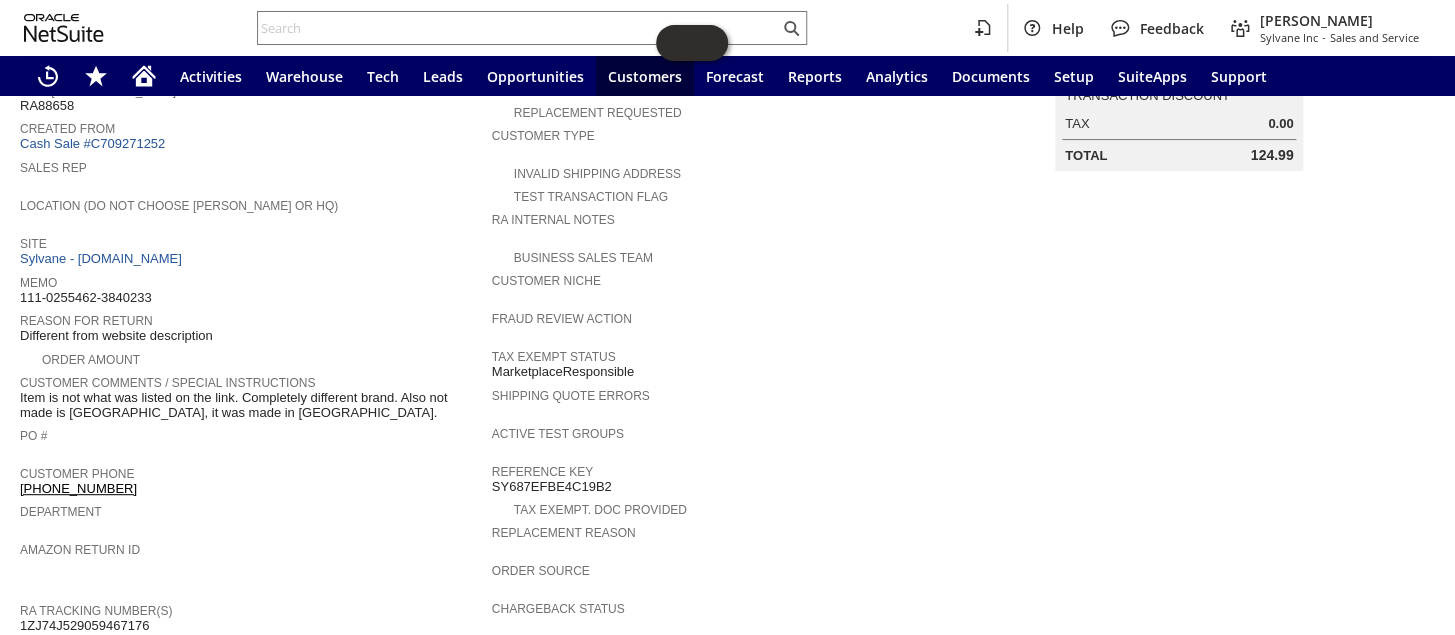 drag, startPoint x: 161, startPoint y: 272, endPoint x: 150, endPoint y: 283, distance: 15.556349 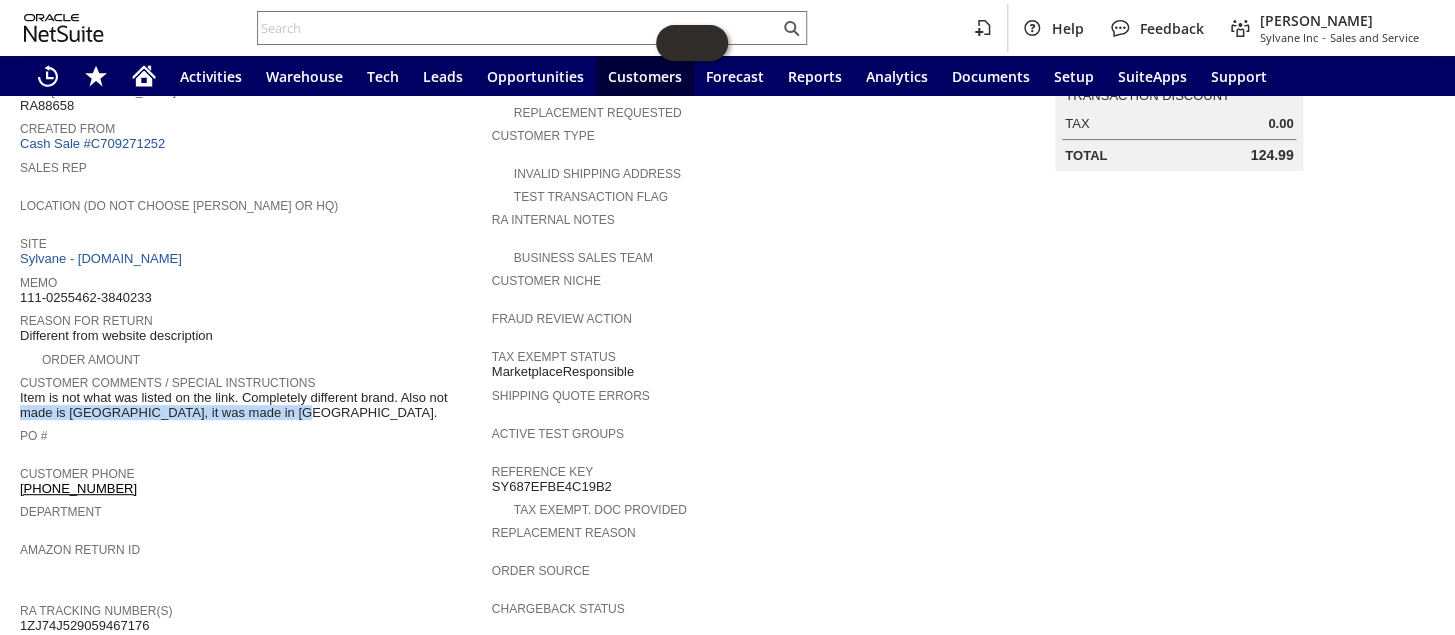 drag, startPoint x: 402, startPoint y: 367, endPoint x: 424, endPoint y: 393, distance: 34.058773 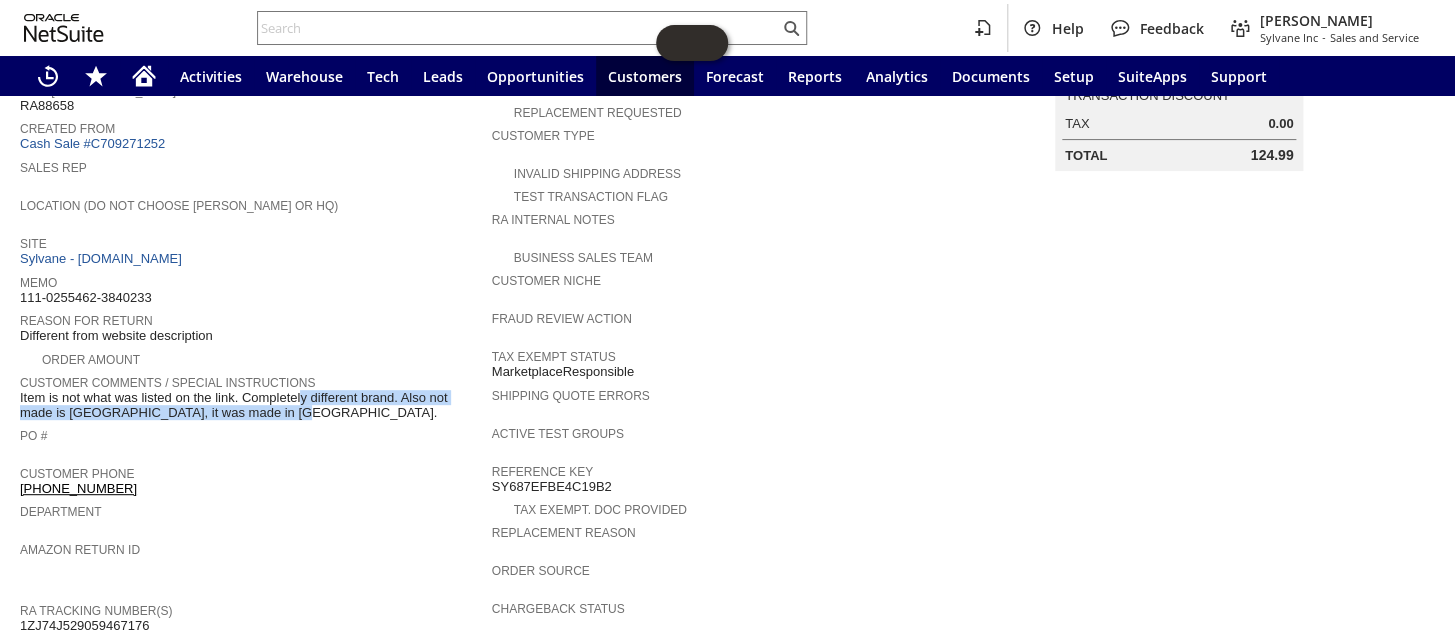 drag, startPoint x: 241, startPoint y: 373, endPoint x: 349, endPoint y: 390, distance: 109.32977 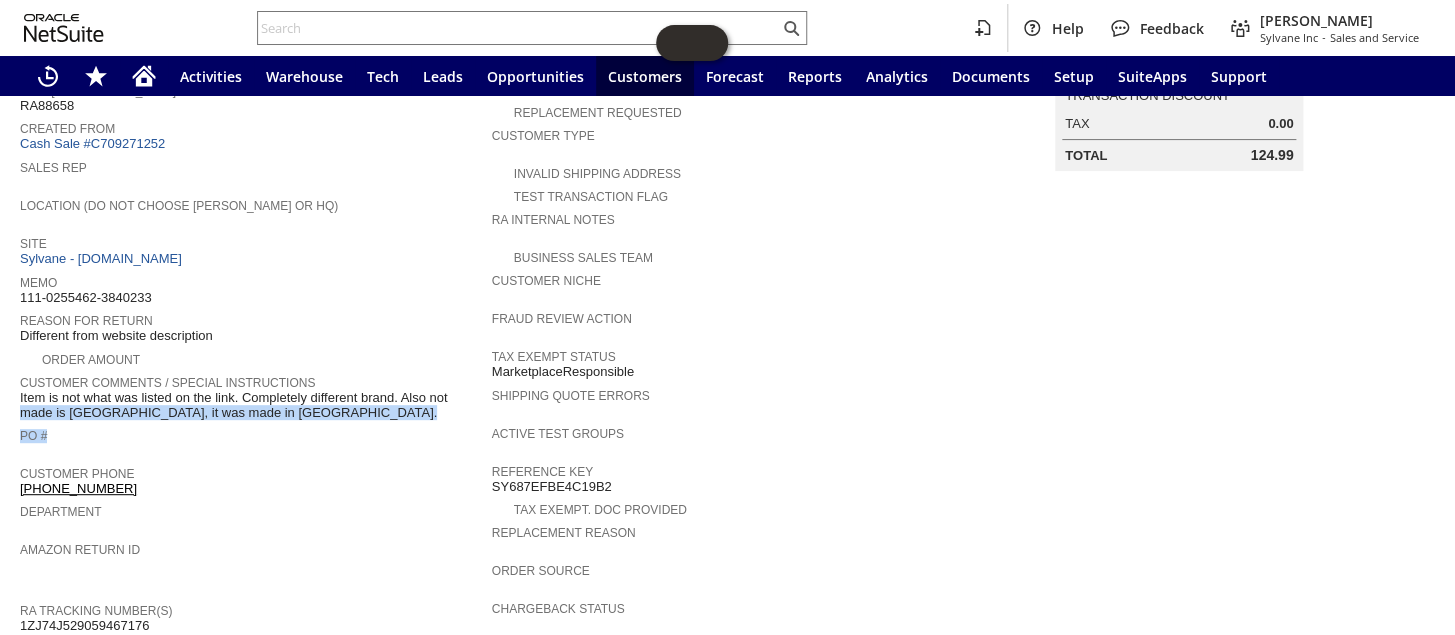 drag, startPoint x: 401, startPoint y: 378, endPoint x: 405, endPoint y: 403, distance: 25.317978 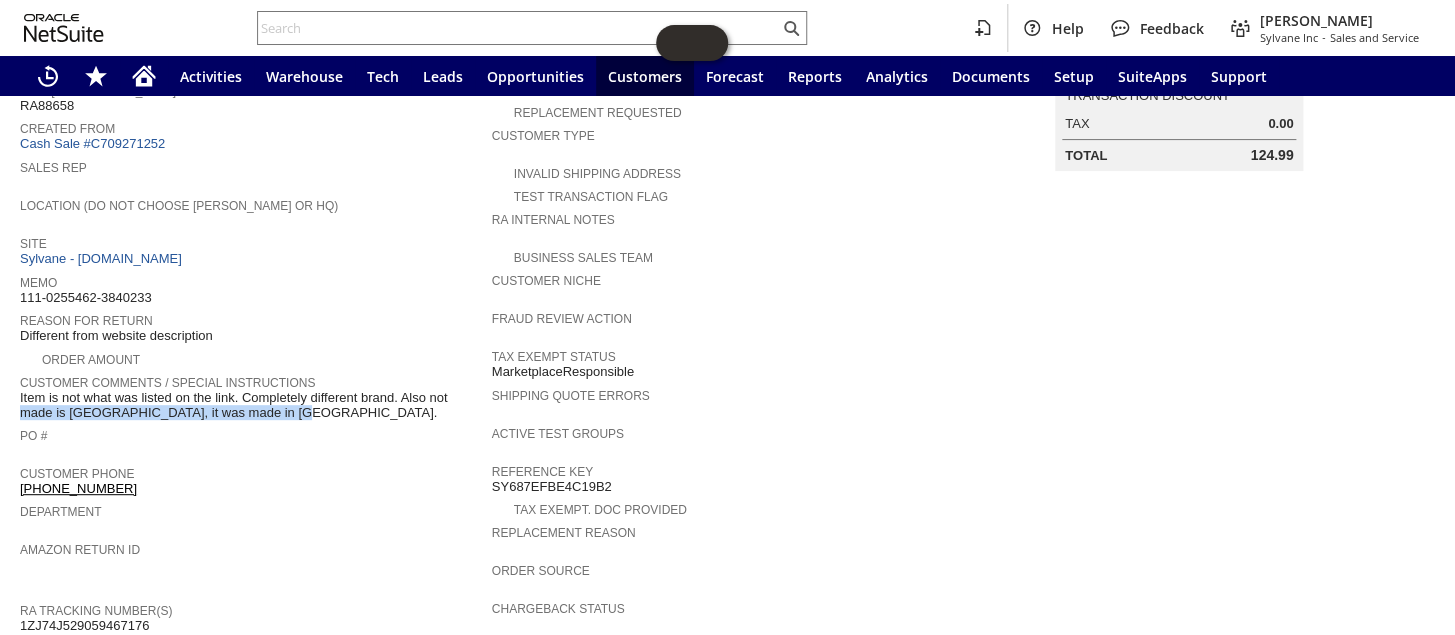 drag, startPoint x: 399, startPoint y: 374, endPoint x: 408, endPoint y: 383, distance: 12.727922 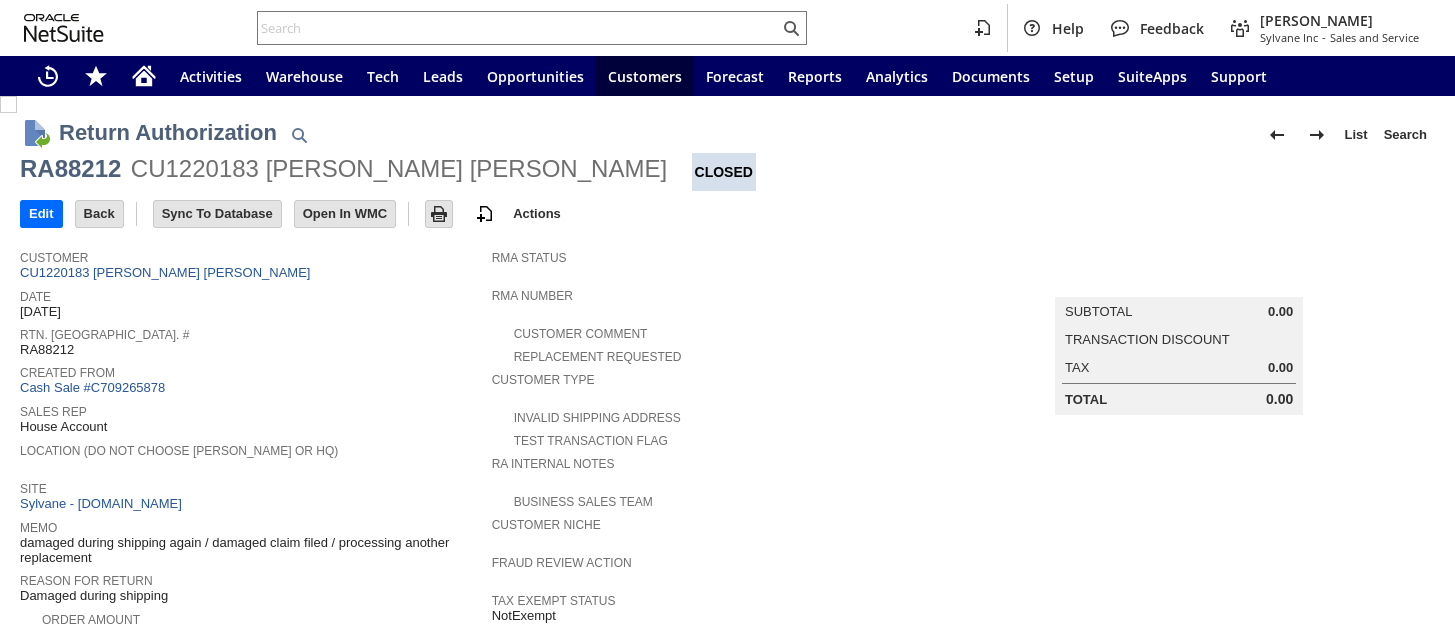 scroll, scrollTop: 0, scrollLeft: 0, axis: both 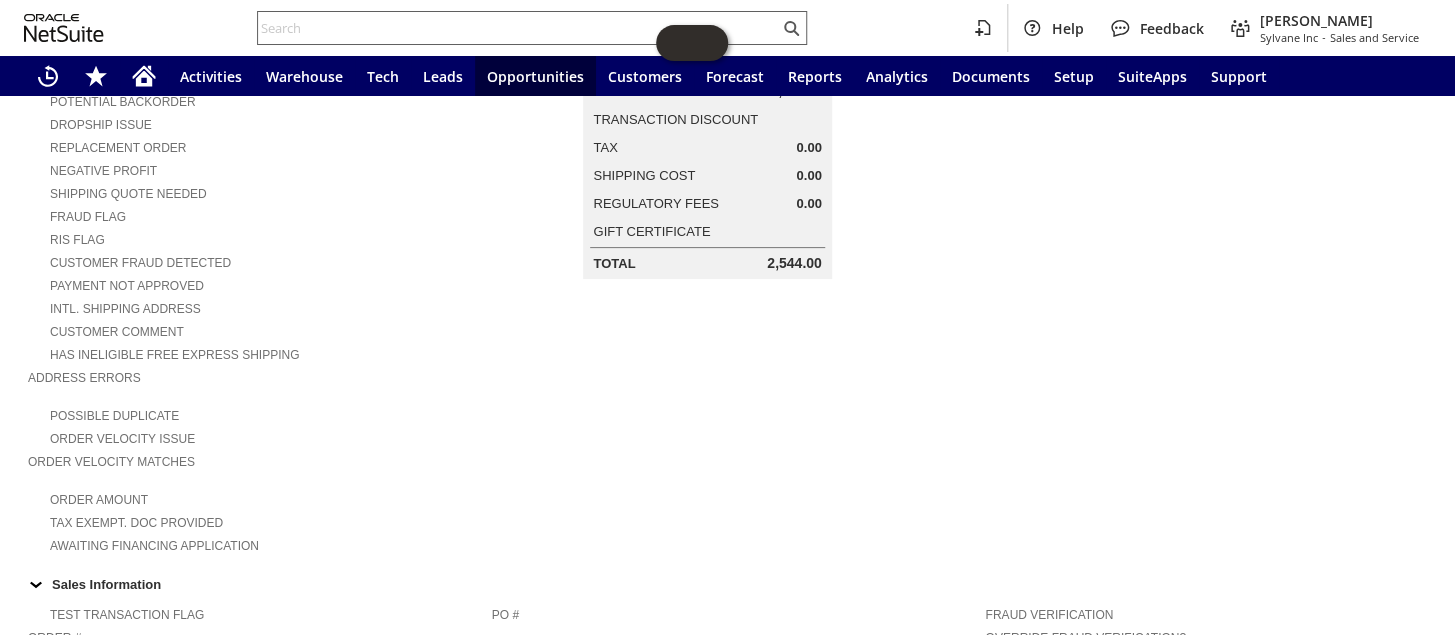 click at bounding box center [518, 28] 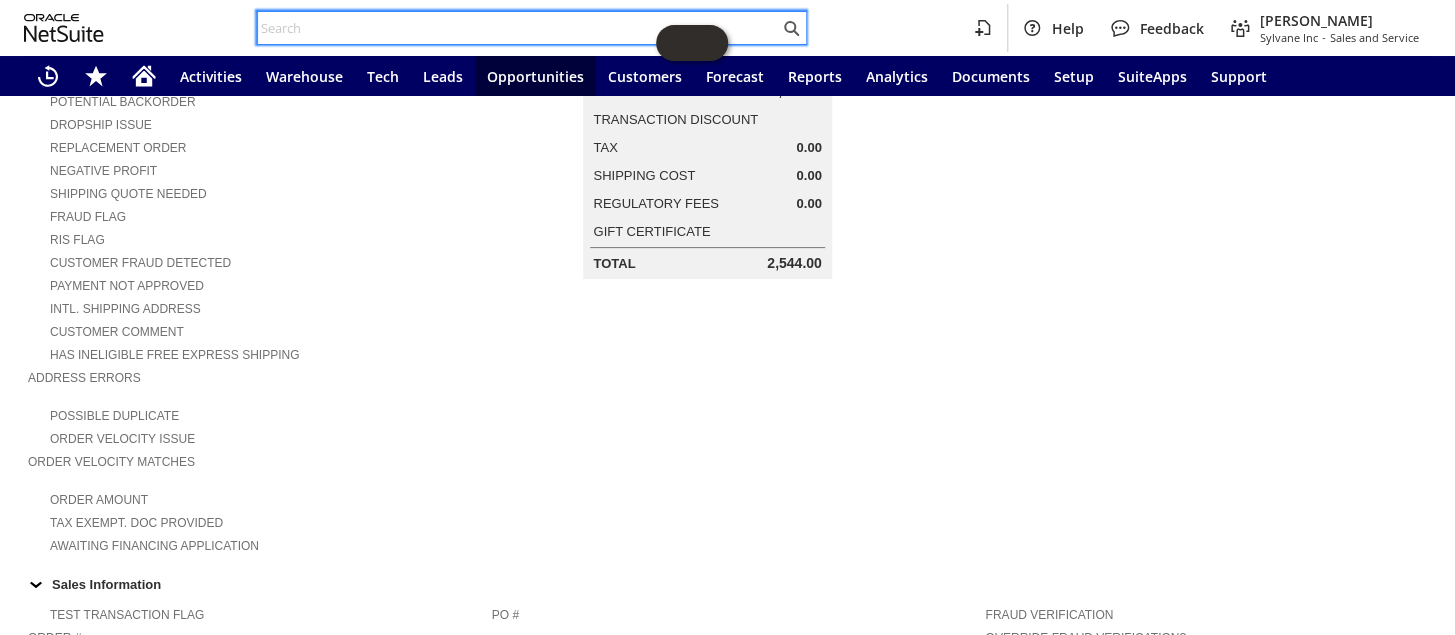 paste on "[EMAIL_ADDRESS][DOMAIN_NAME]" 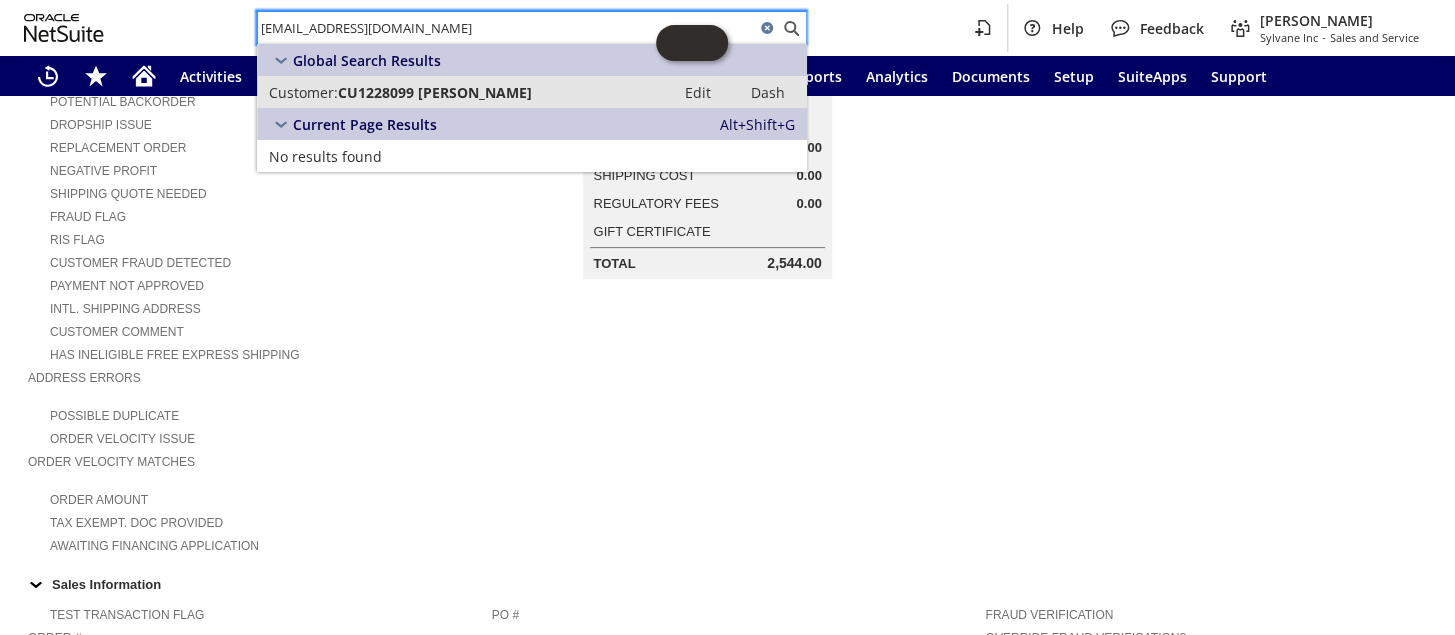 type on "[EMAIL_ADDRESS][DOMAIN_NAME]" 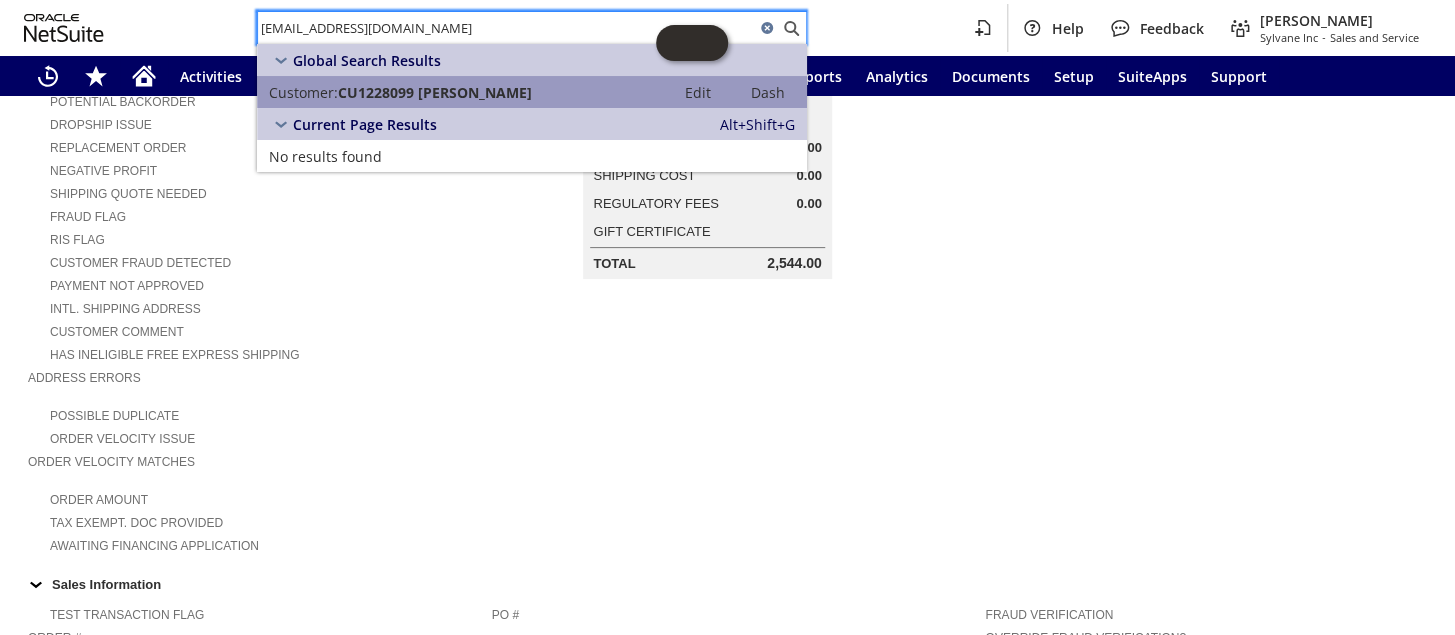click on "CU1228099 [PERSON_NAME]" at bounding box center (435, 92) 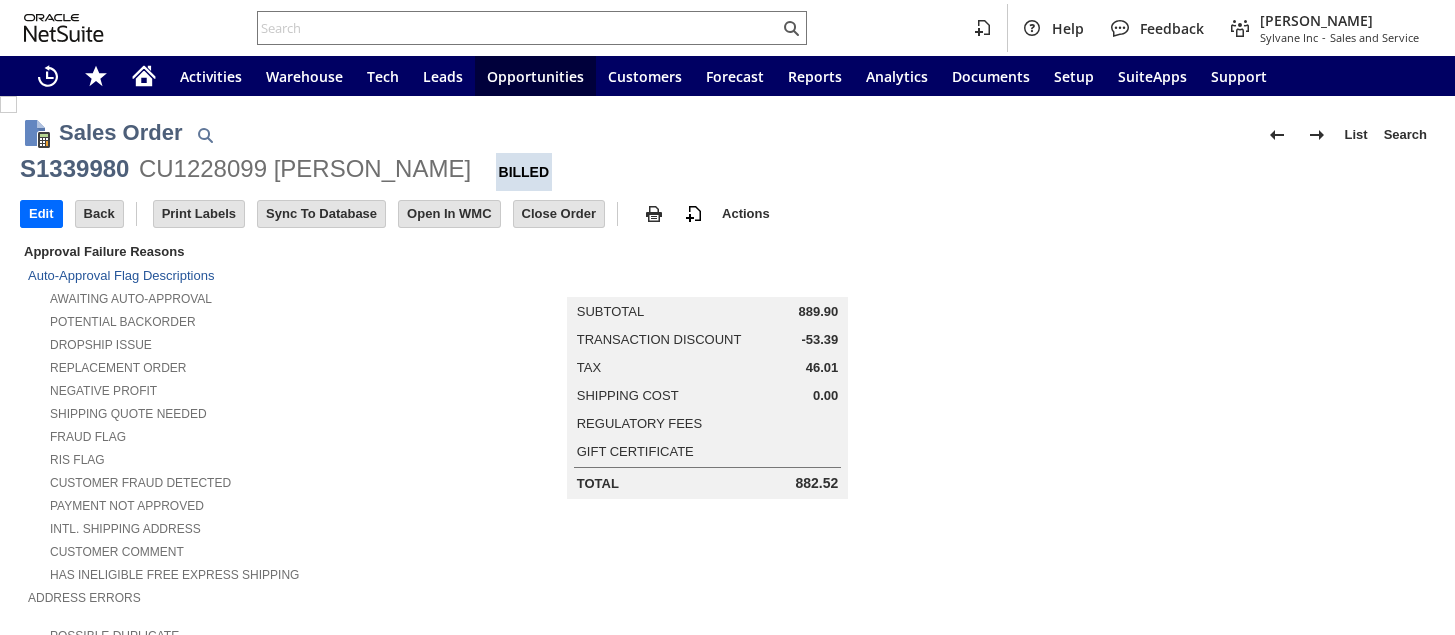 scroll, scrollTop: 0, scrollLeft: 0, axis: both 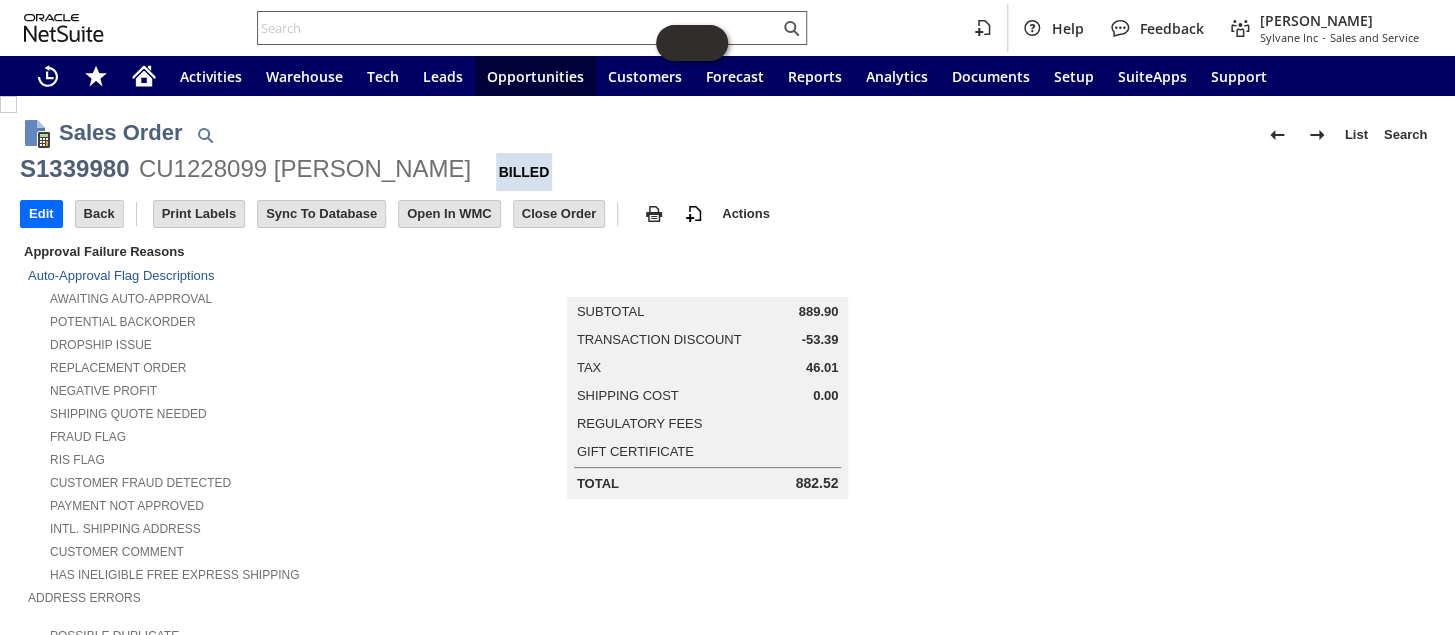 click at bounding box center [518, 28] 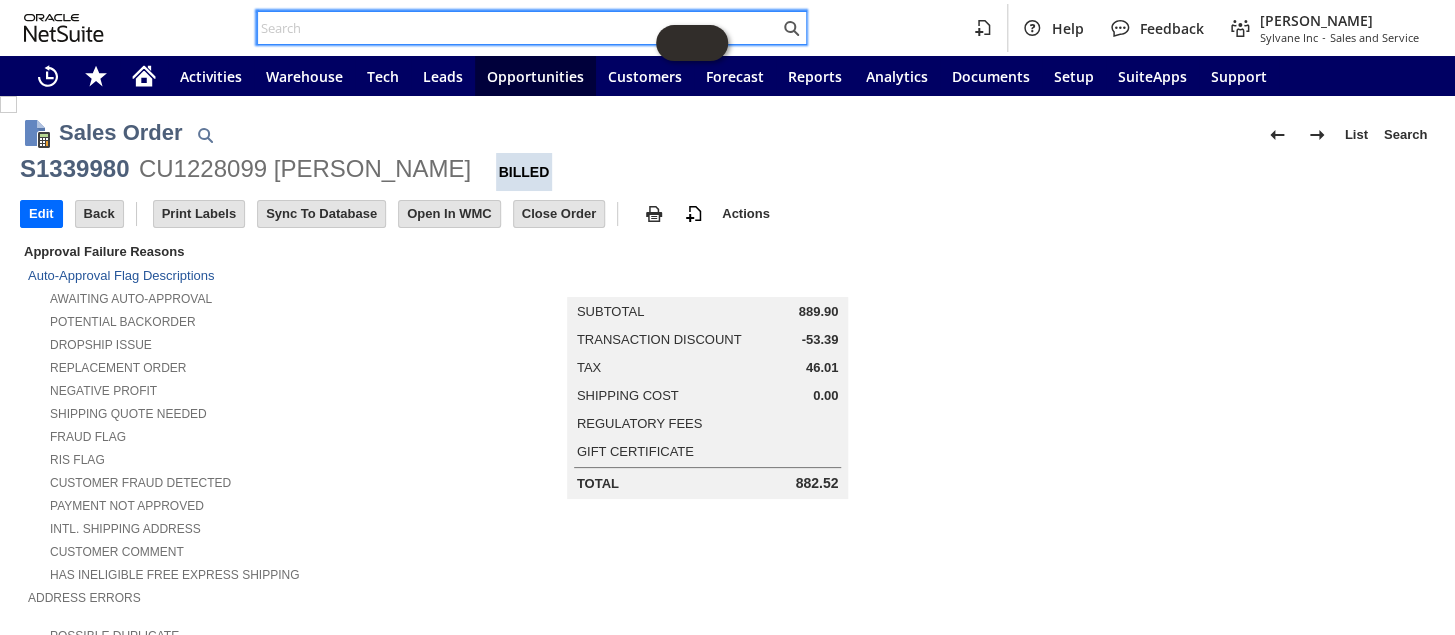 paste on "114-6411855-4509067" 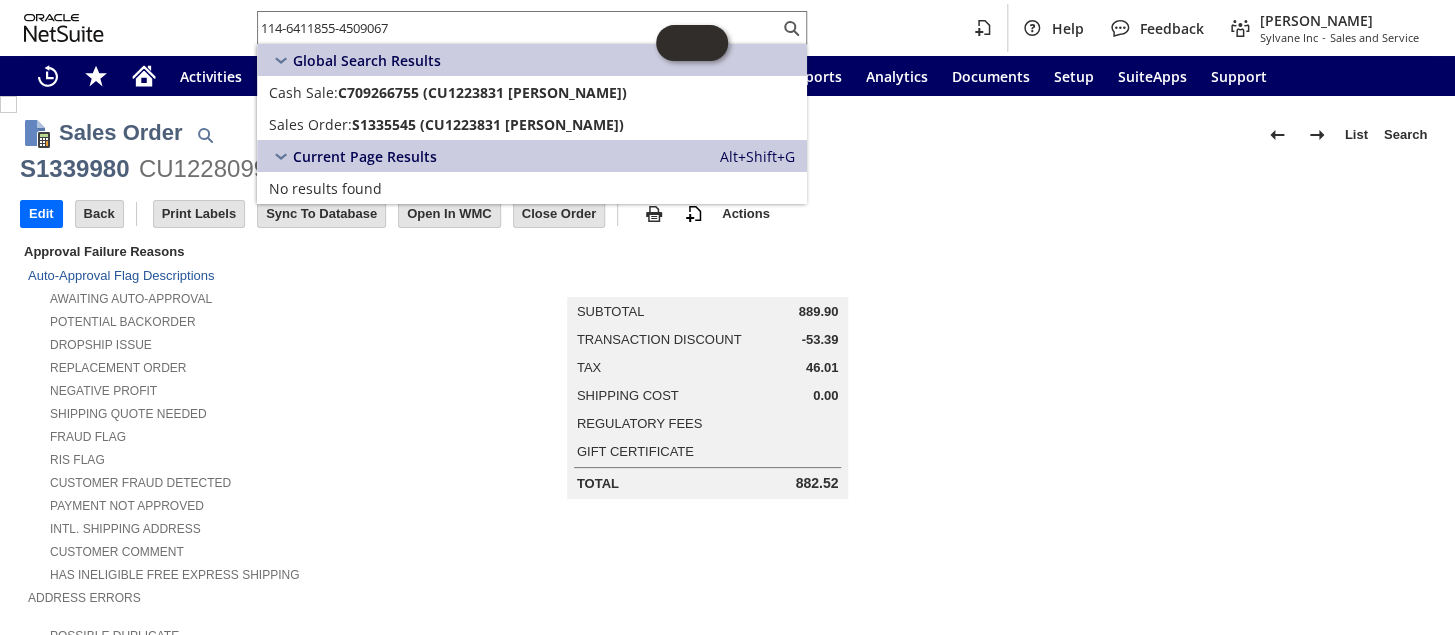 click on "Edit
Back
New
Make Copy
Print
Print Picking Ticket" at bounding box center (727, 215) 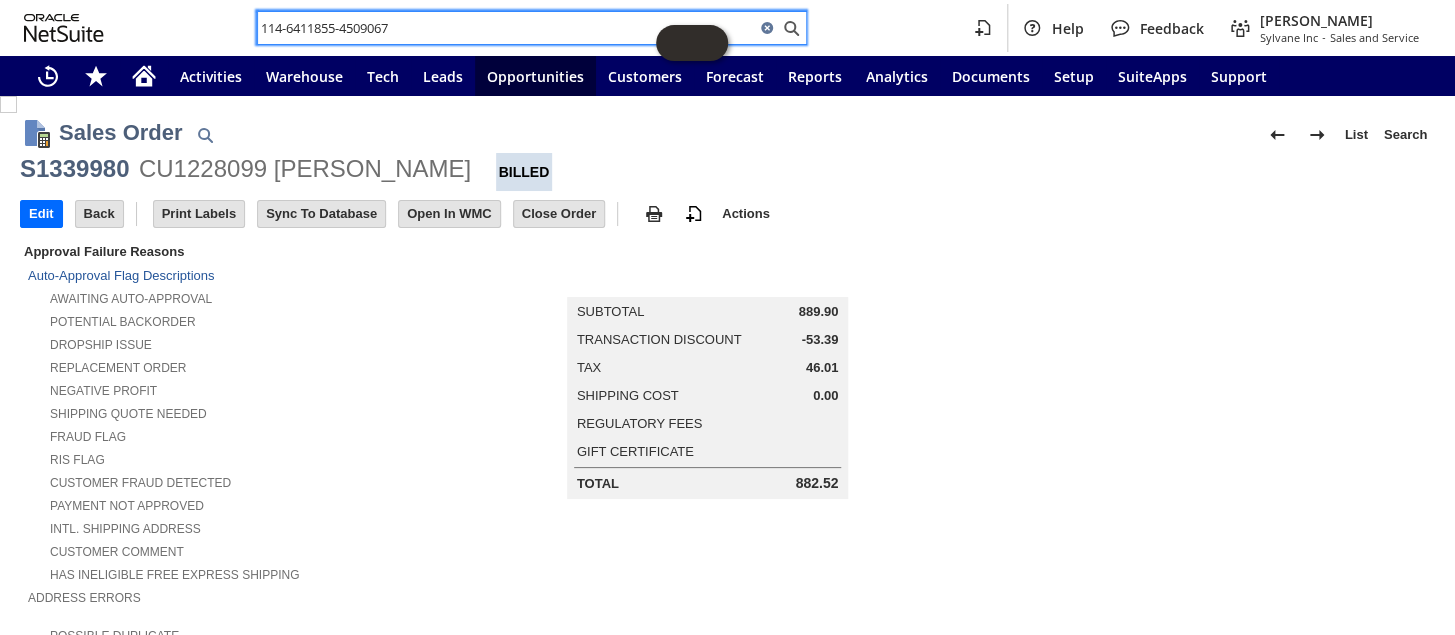 drag, startPoint x: 446, startPoint y: 24, endPoint x: 236, endPoint y: 10, distance: 210.46616 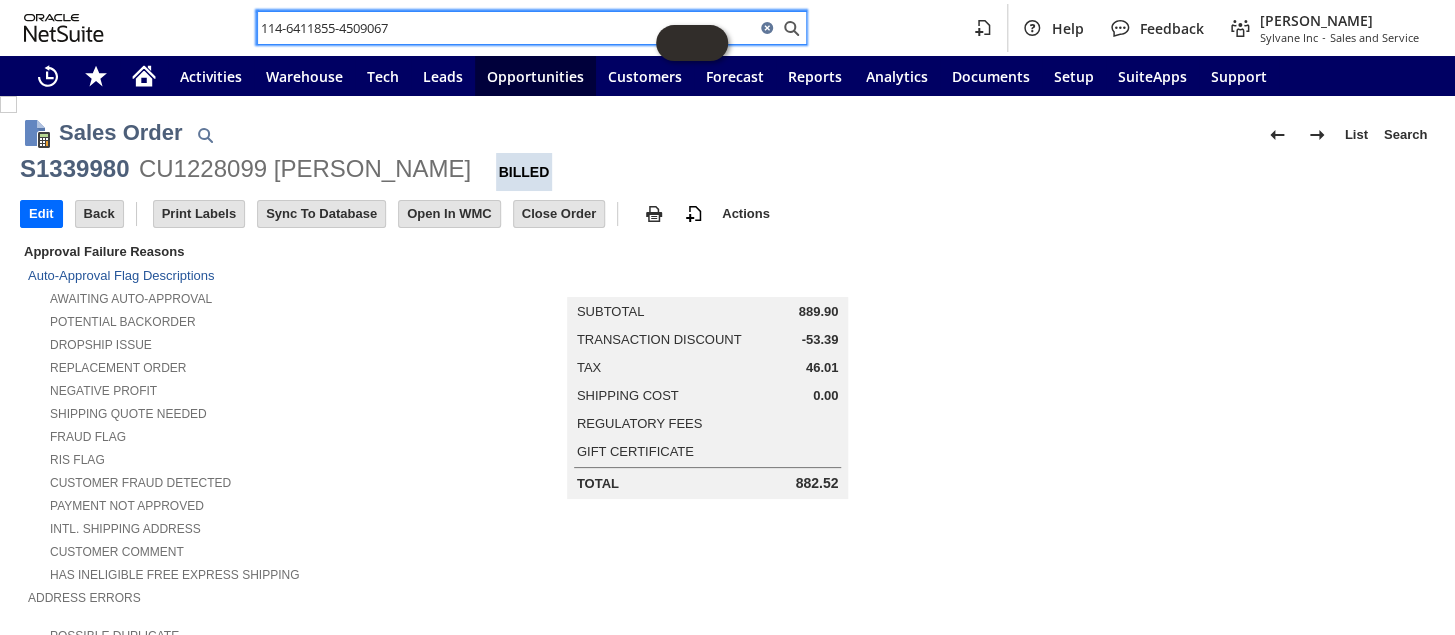 paste on "113-9330967-6394665" 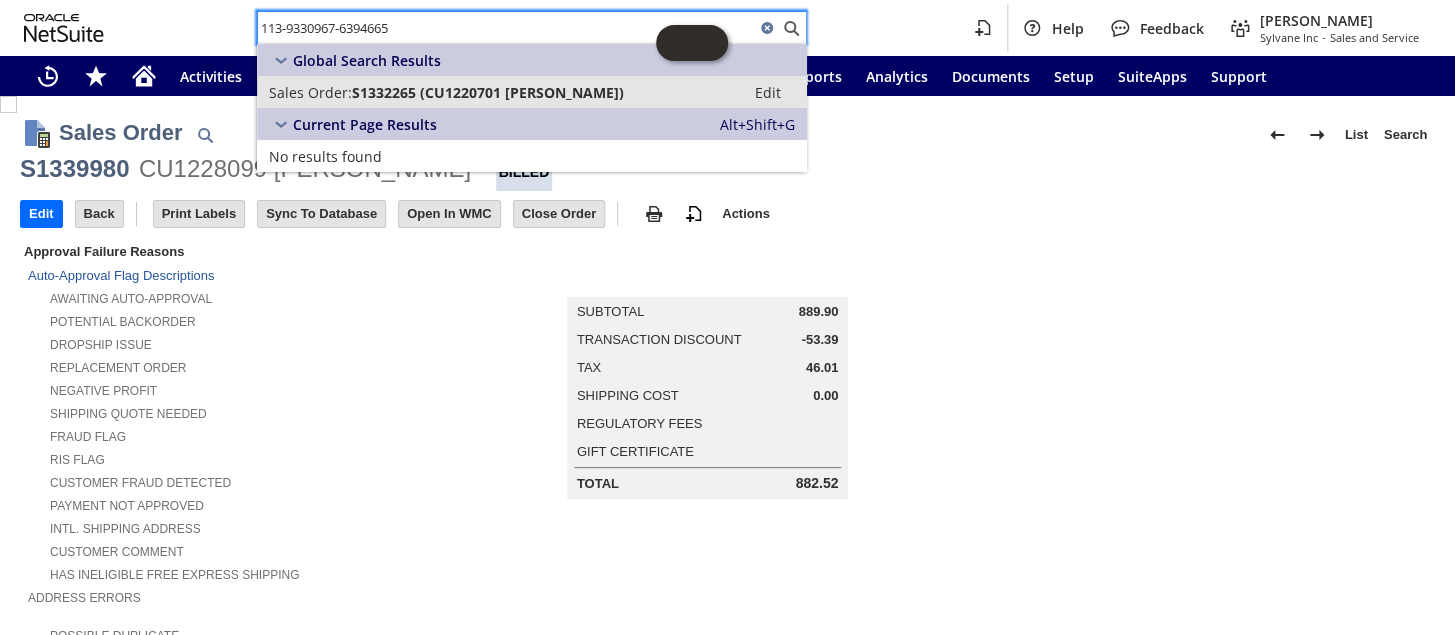 type on "113-9330967-6394665" 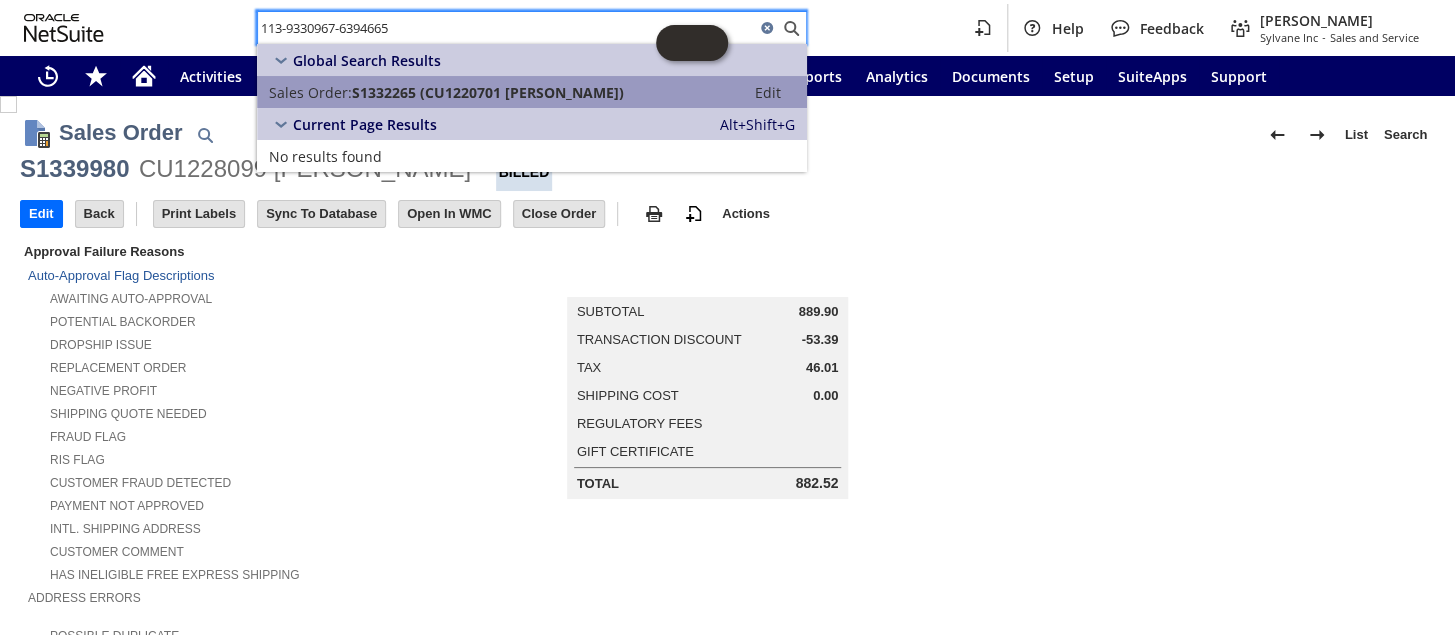 click on "S1332265 (CU1220701 Christian T Coletti)" at bounding box center (488, 92) 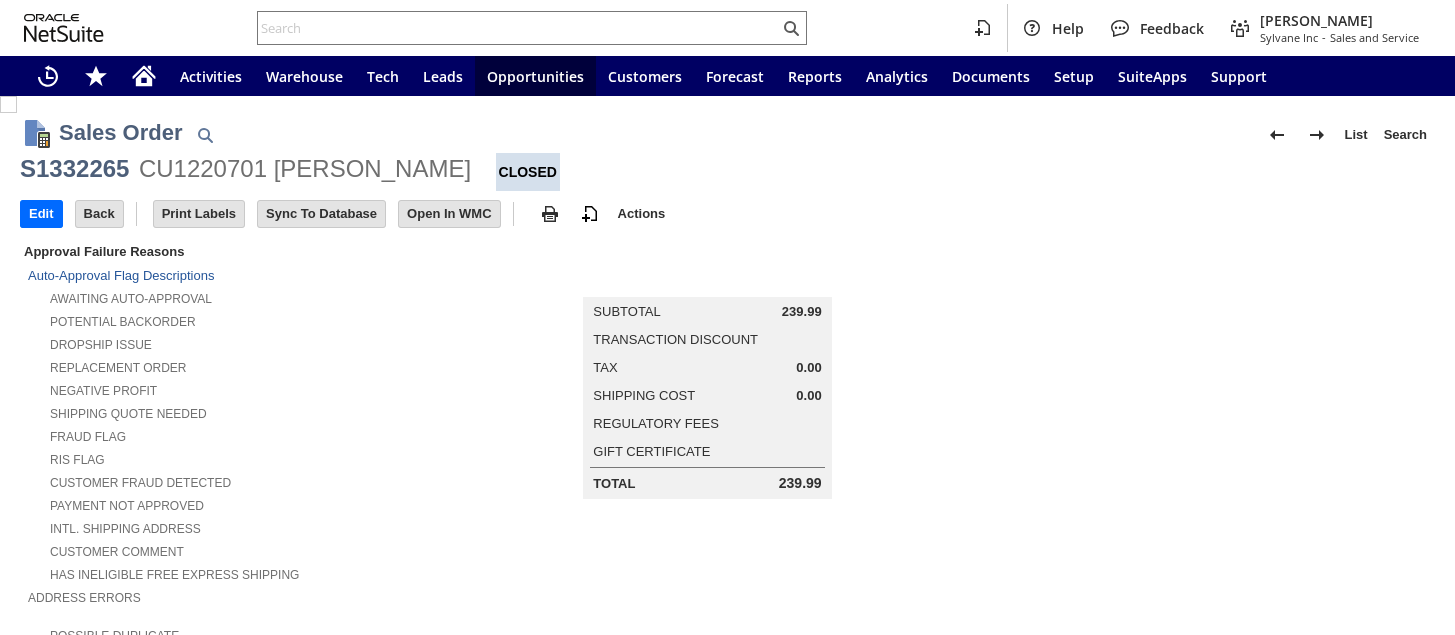 scroll, scrollTop: 0, scrollLeft: 0, axis: both 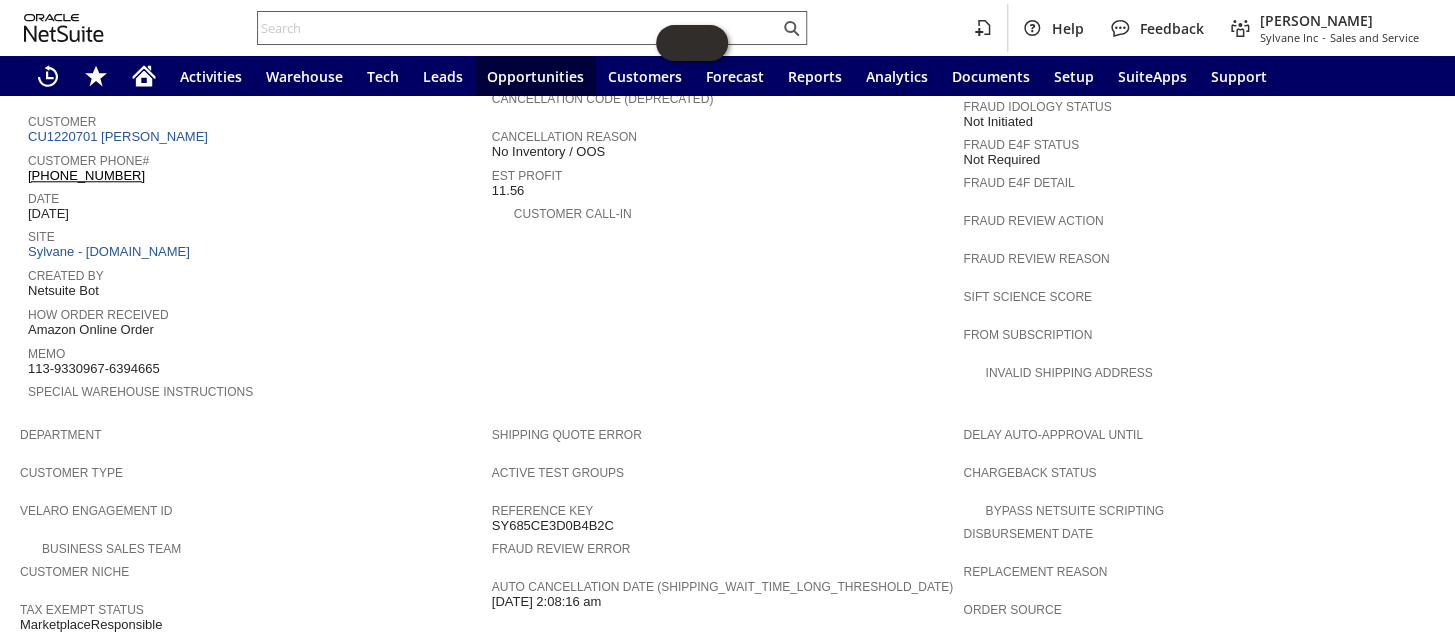 click at bounding box center [518, 28] 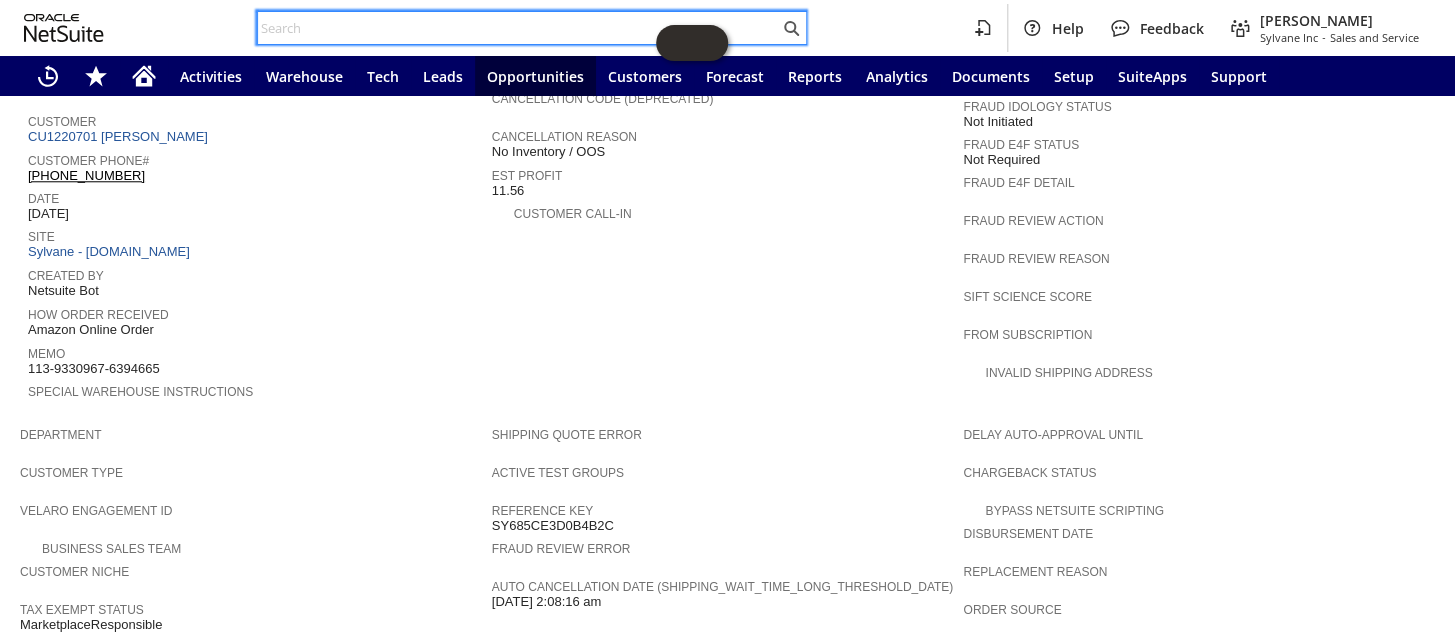 paste on "SY688A252E9B671" 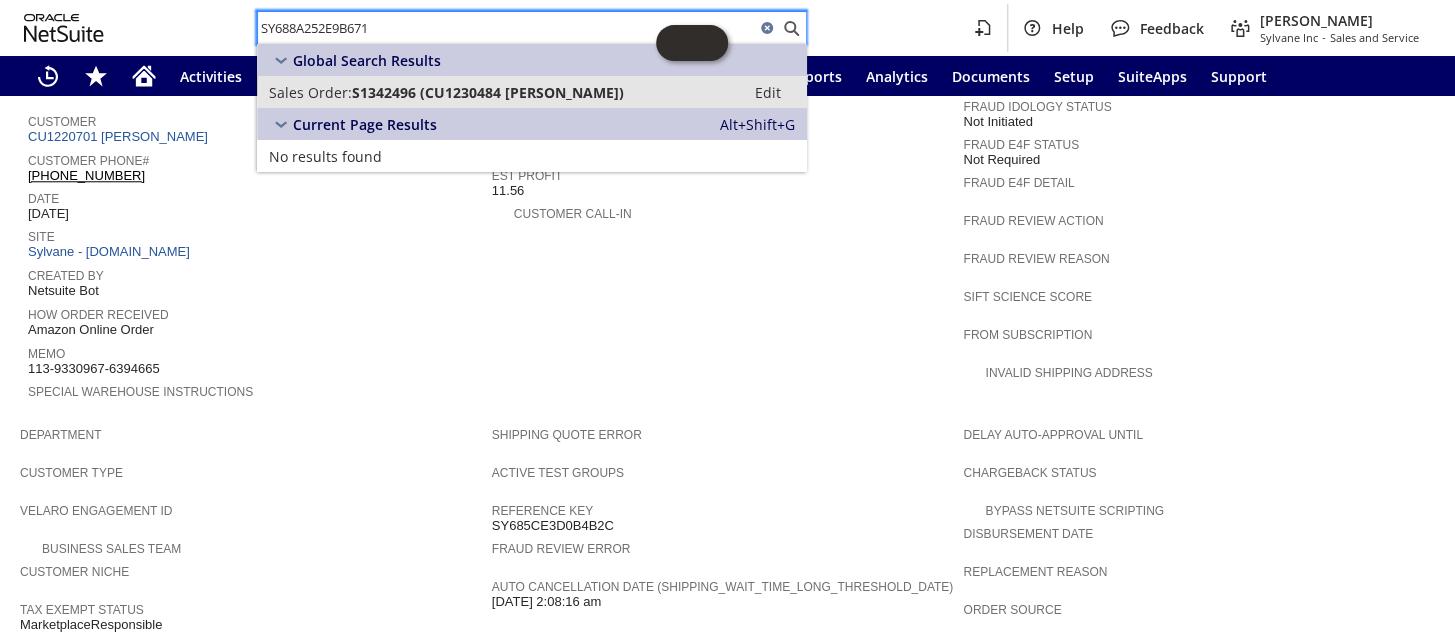 type on "SY688A252E9B671" 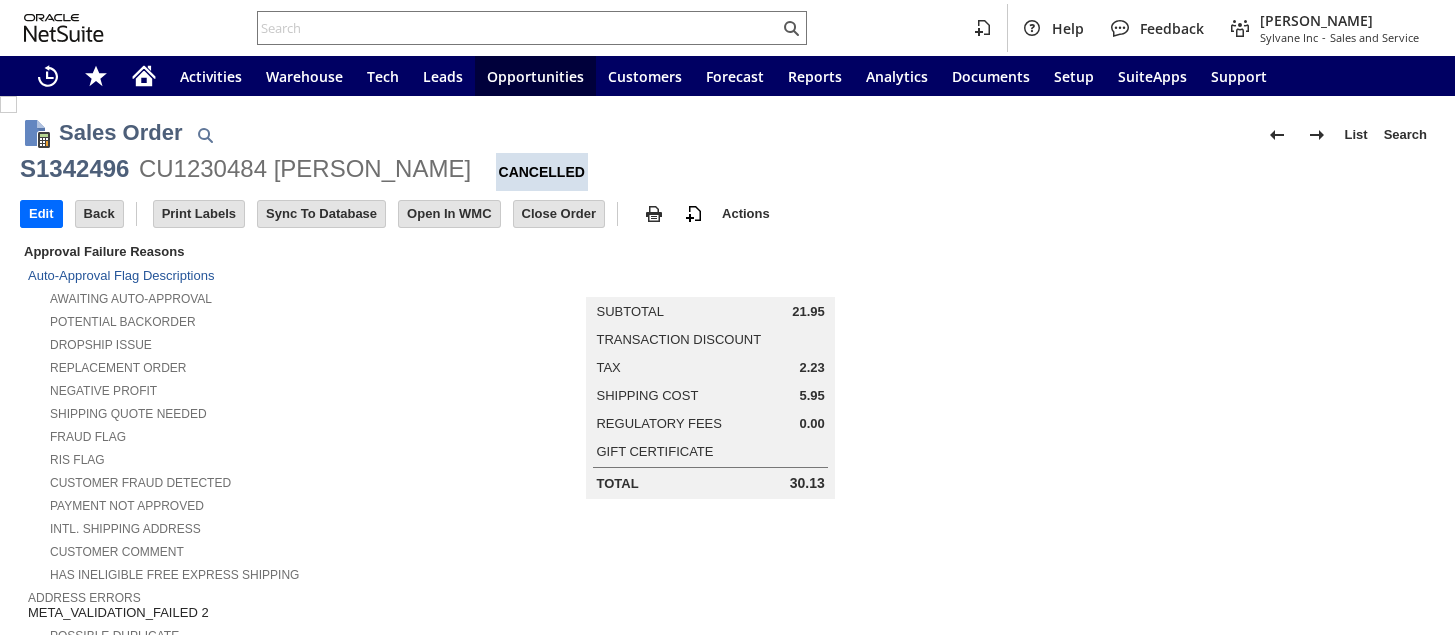scroll, scrollTop: 0, scrollLeft: 0, axis: both 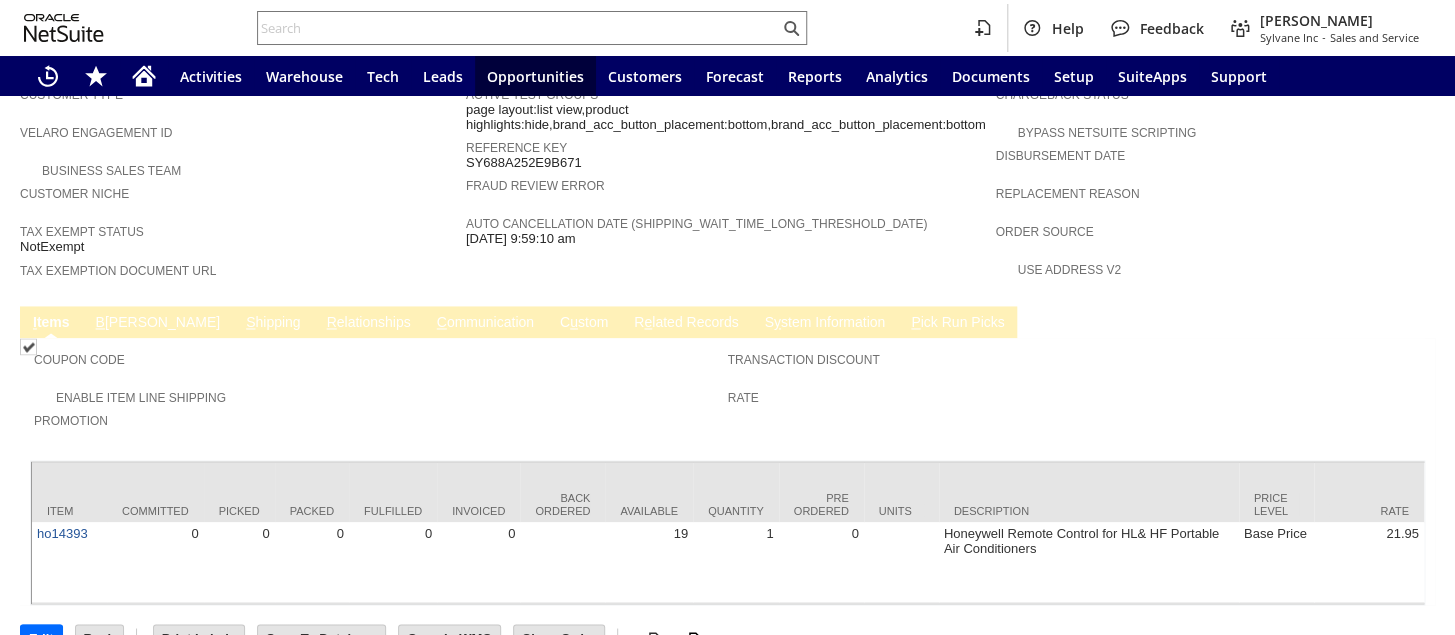 click on "S y stem Information" at bounding box center [824, 323] 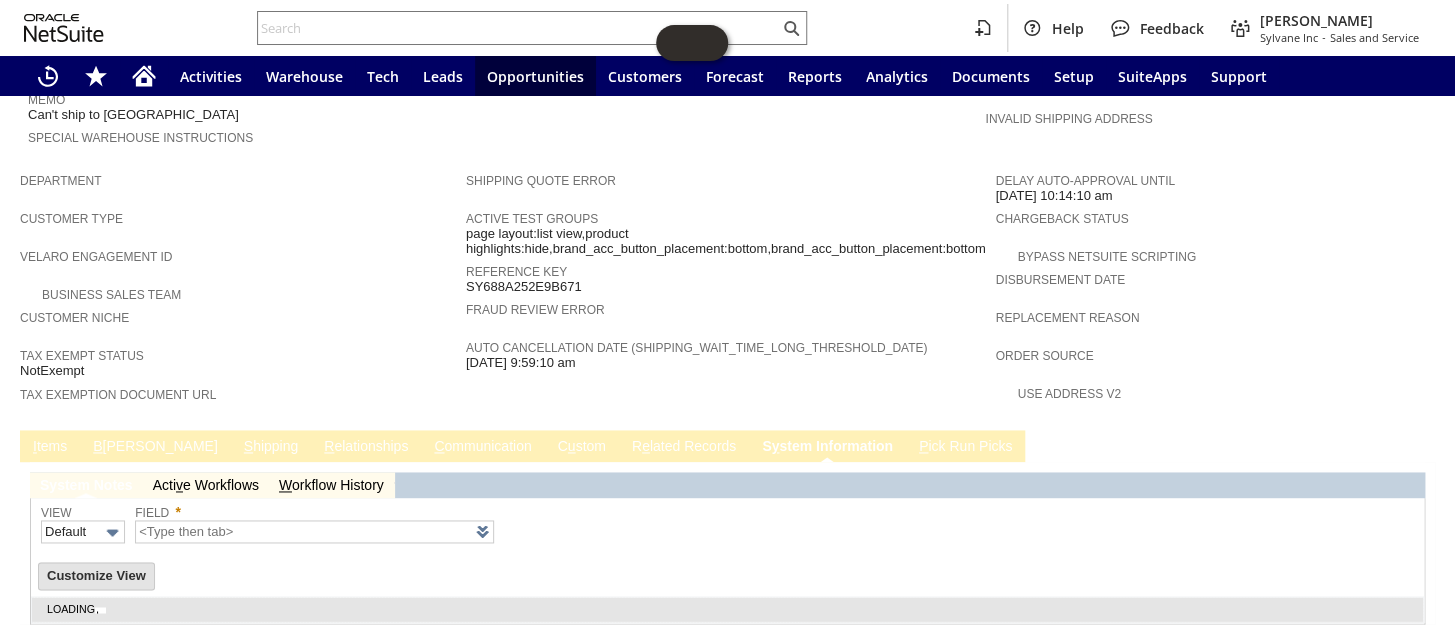 type on "1 to 25 of 96" 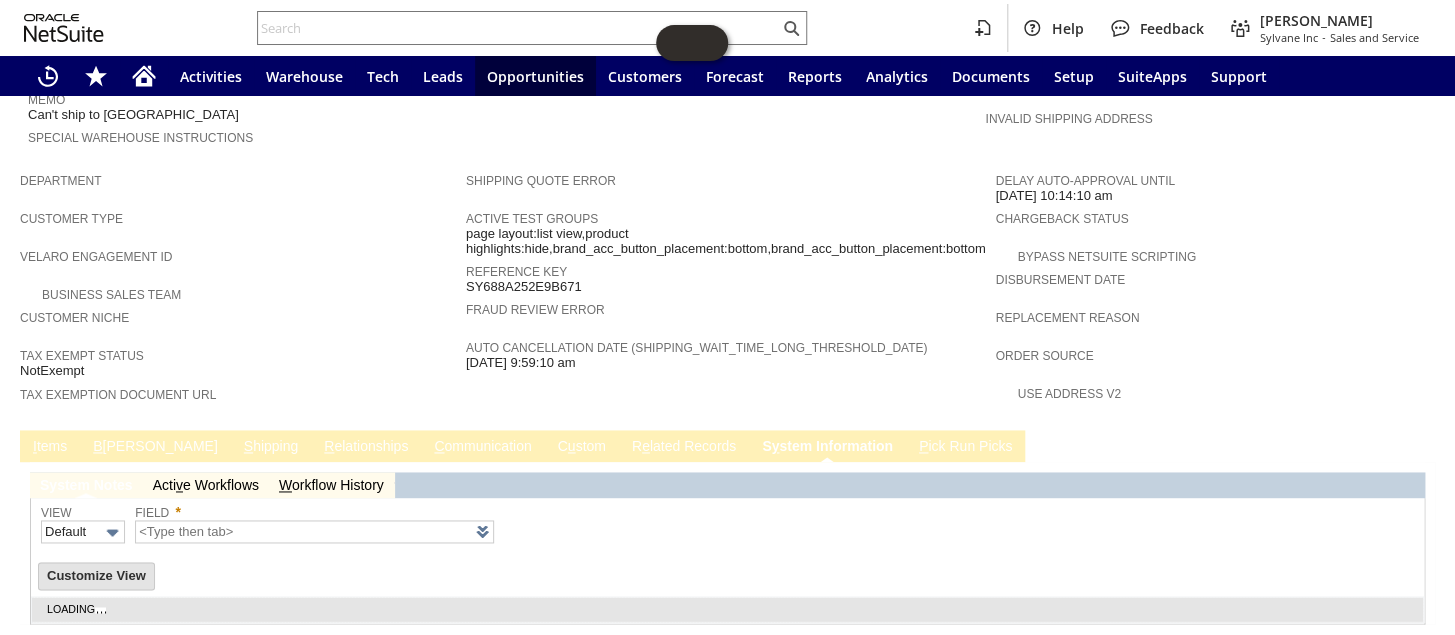 scroll, scrollTop: 1190, scrollLeft: 0, axis: vertical 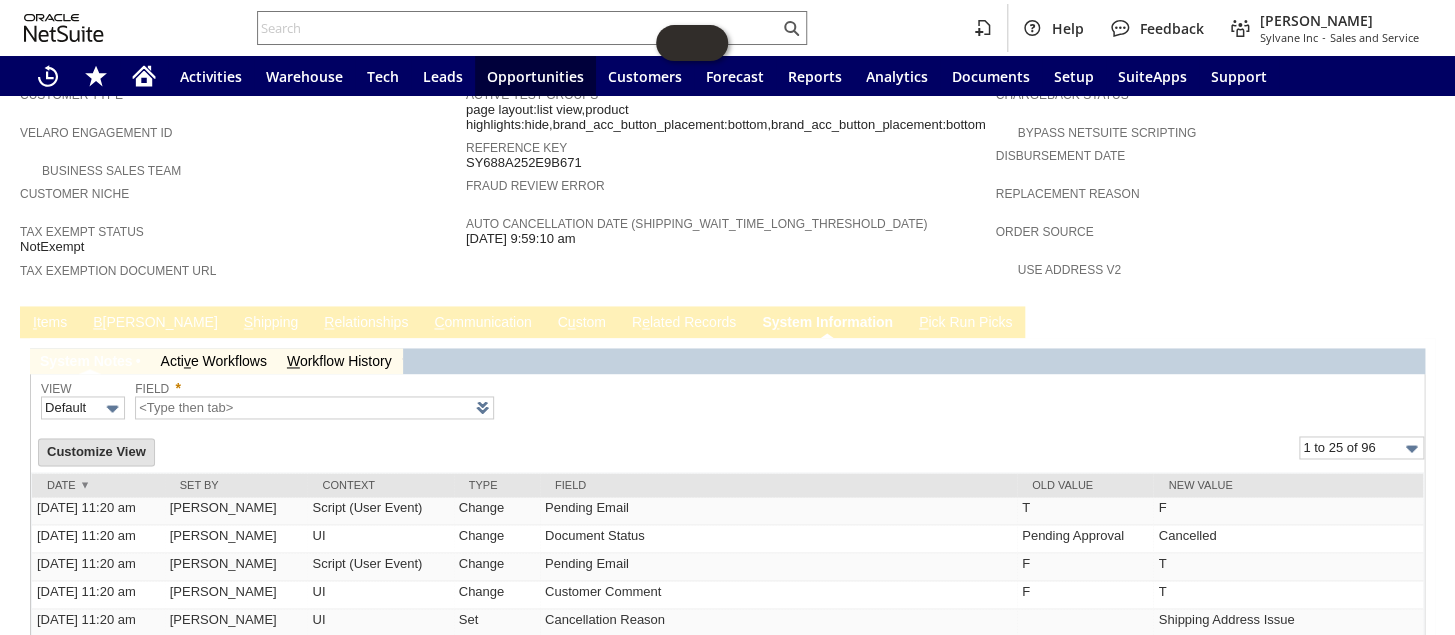 click on "C ommunication" at bounding box center [482, 323] 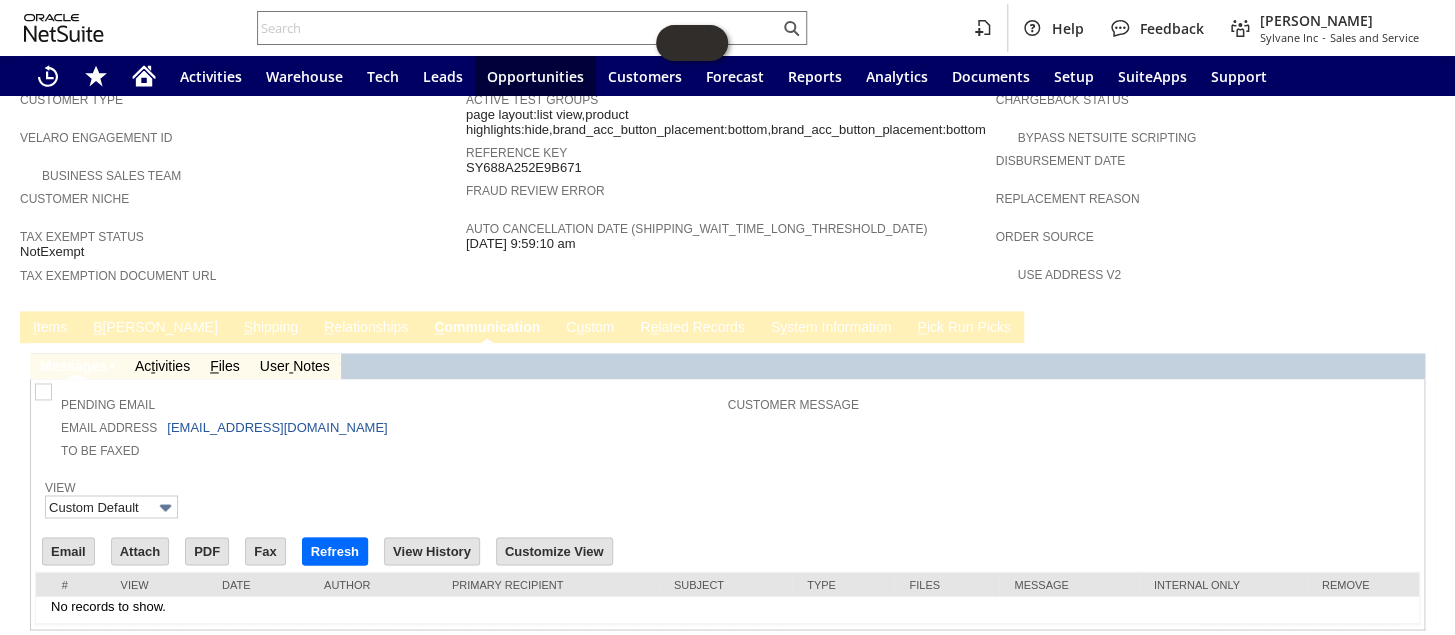 scroll, scrollTop: 0, scrollLeft: 0, axis: both 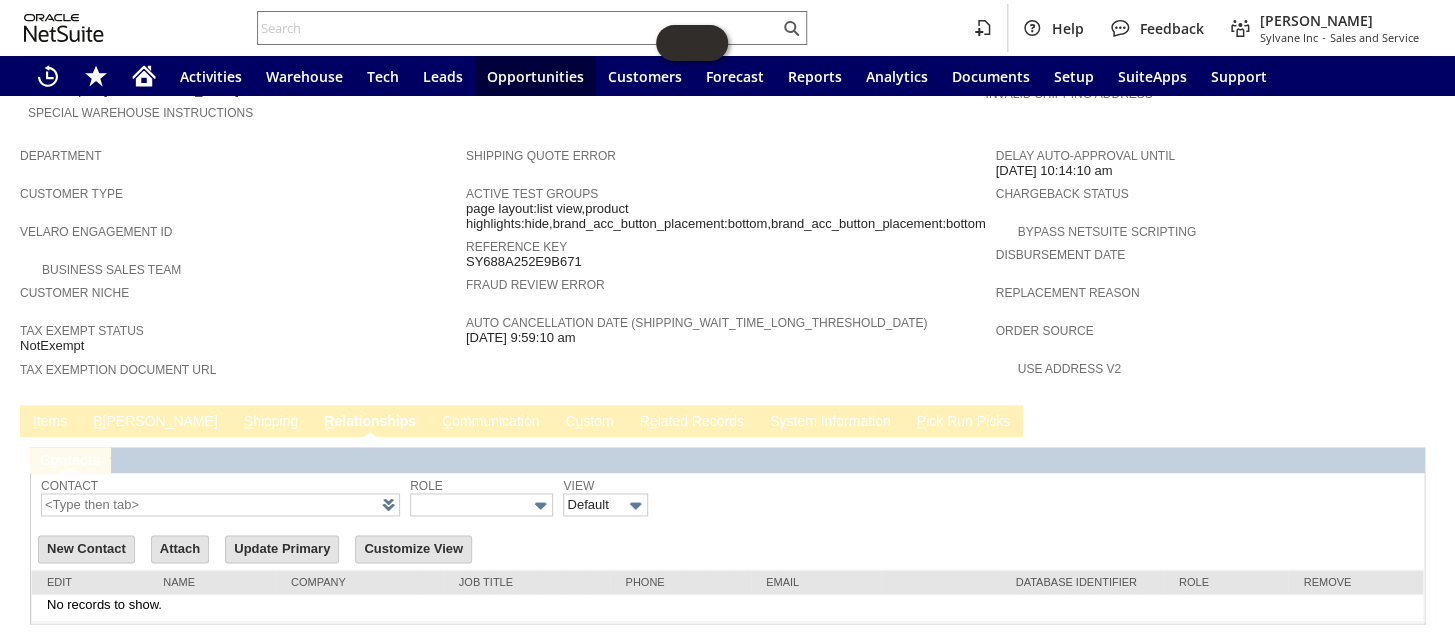 click on "R e lated Records" at bounding box center (692, 422) 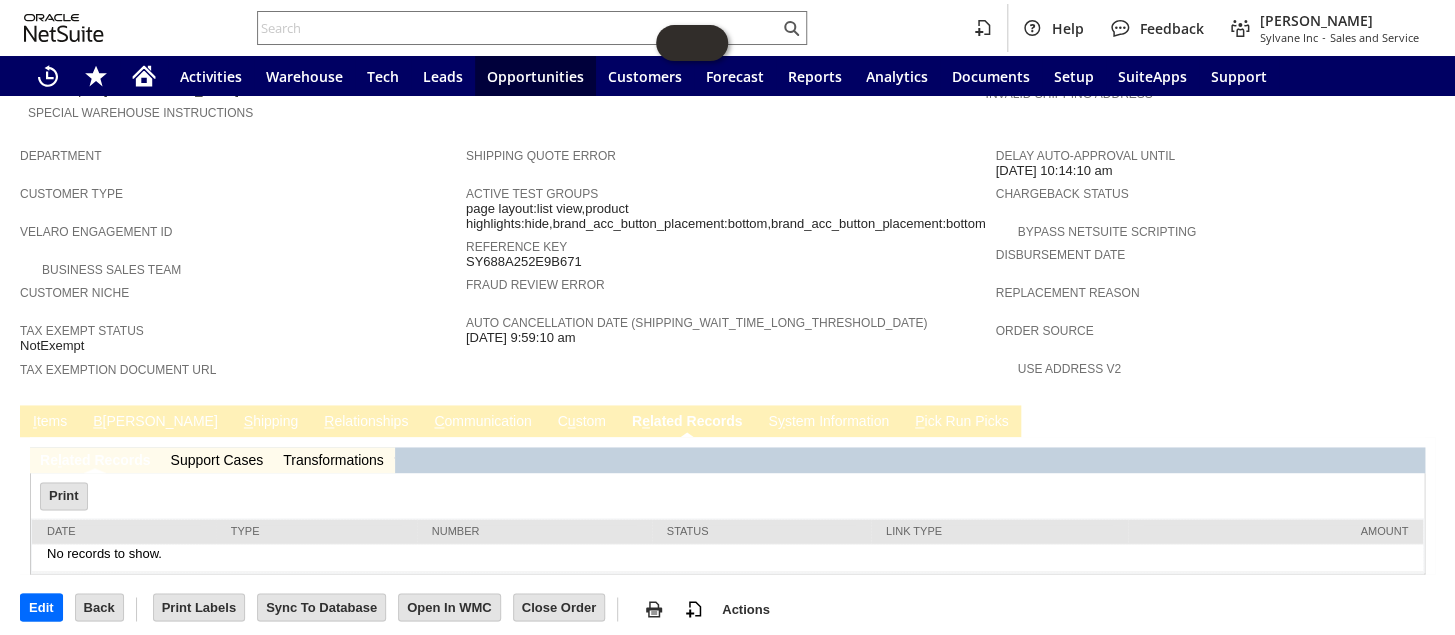 scroll, scrollTop: 1040, scrollLeft: 0, axis: vertical 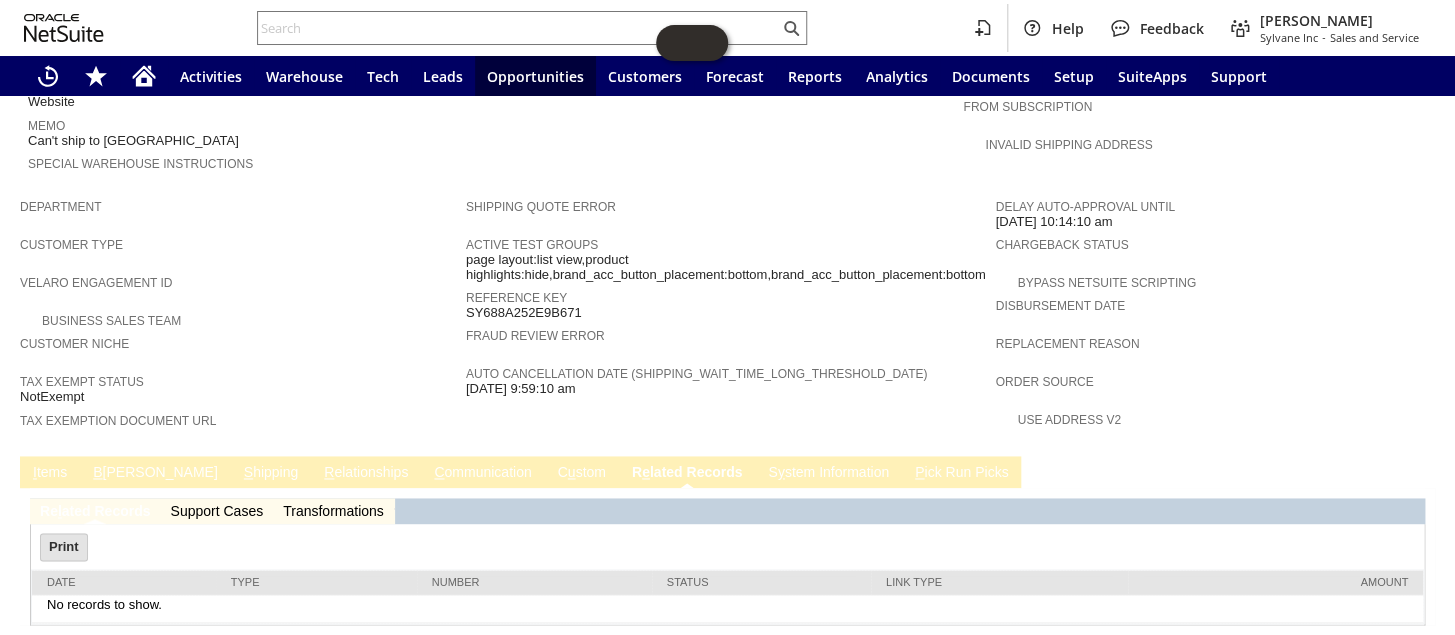 click on "I tems" at bounding box center [50, 473] 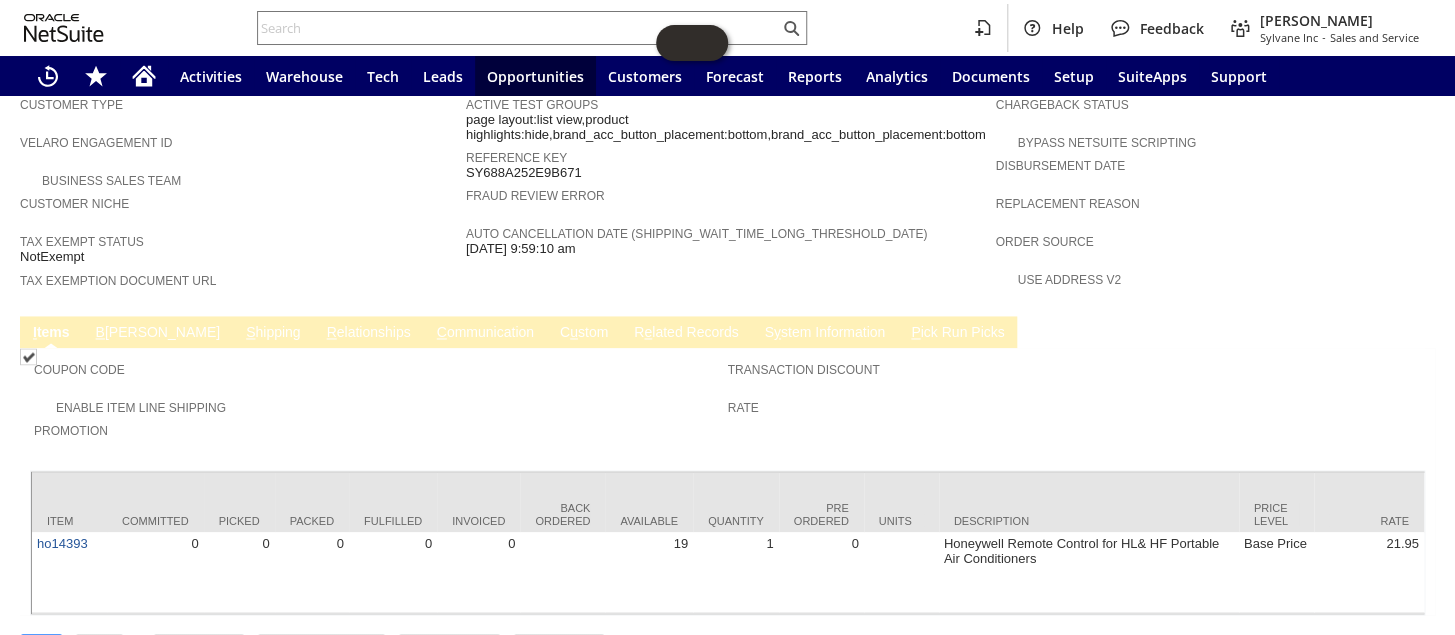 scroll, scrollTop: 1190, scrollLeft: 0, axis: vertical 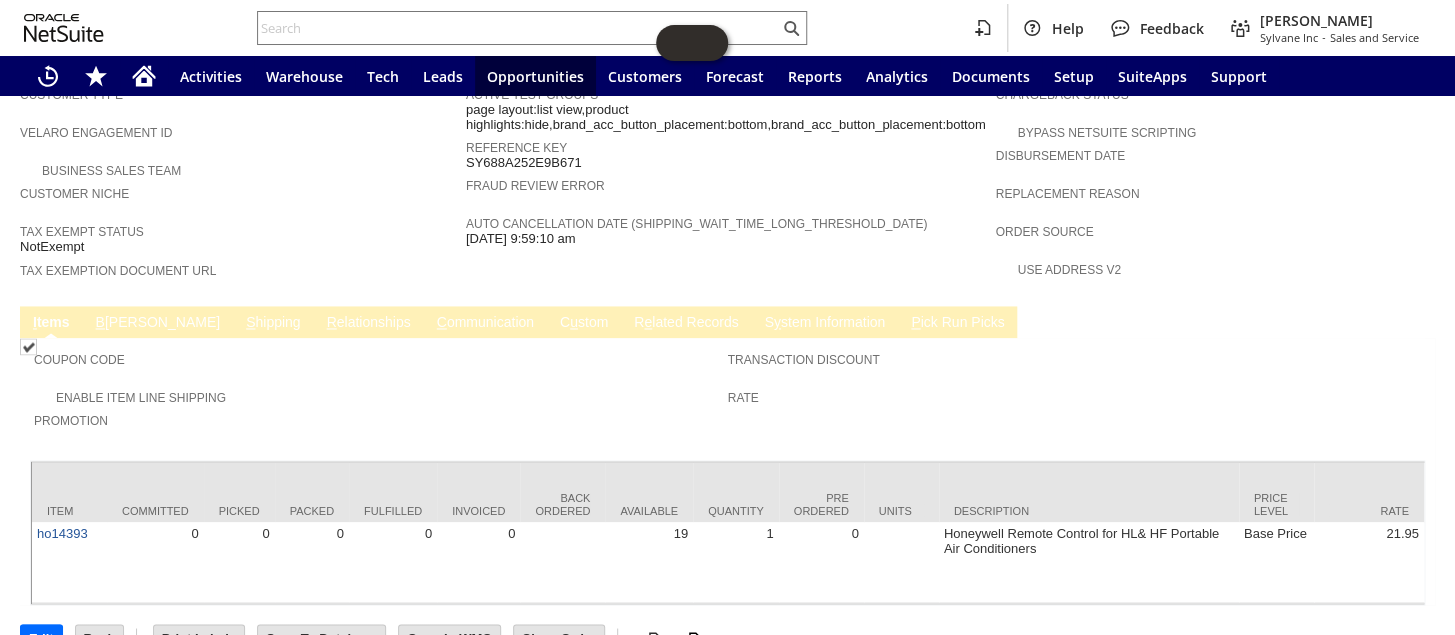 click on "C ommunication" at bounding box center [485, 323] 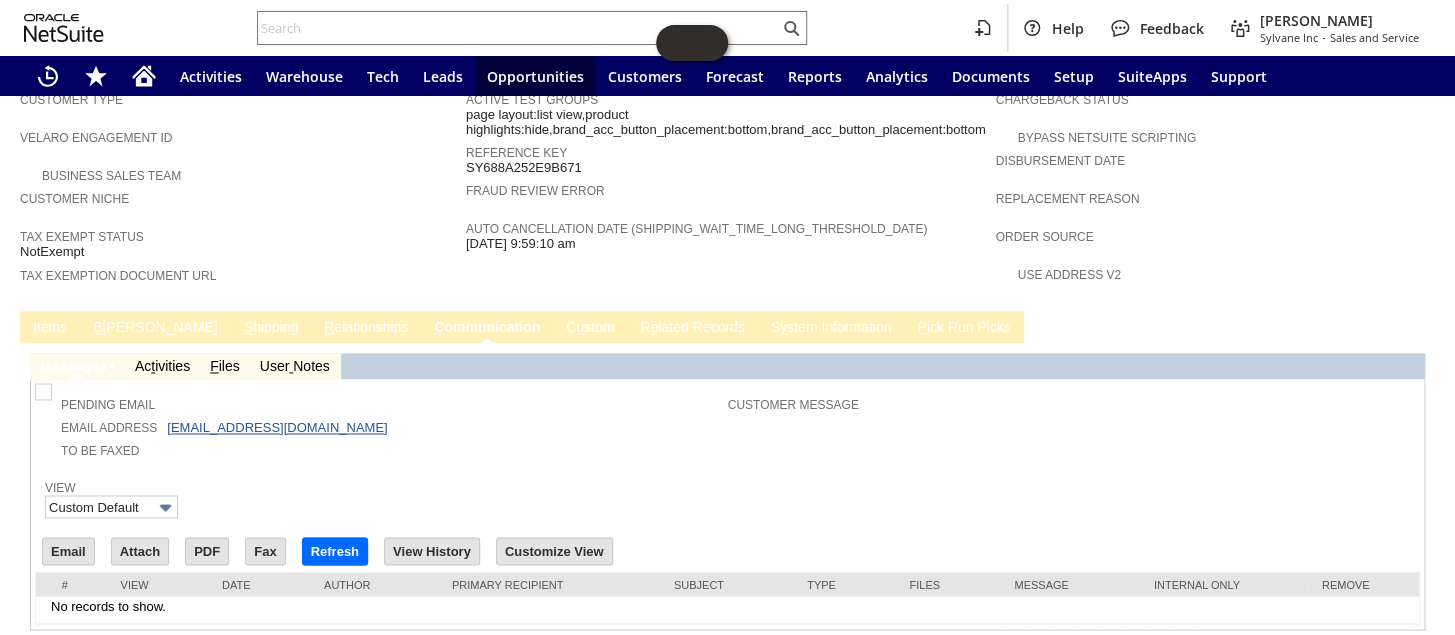 scroll, scrollTop: 0, scrollLeft: 0, axis: both 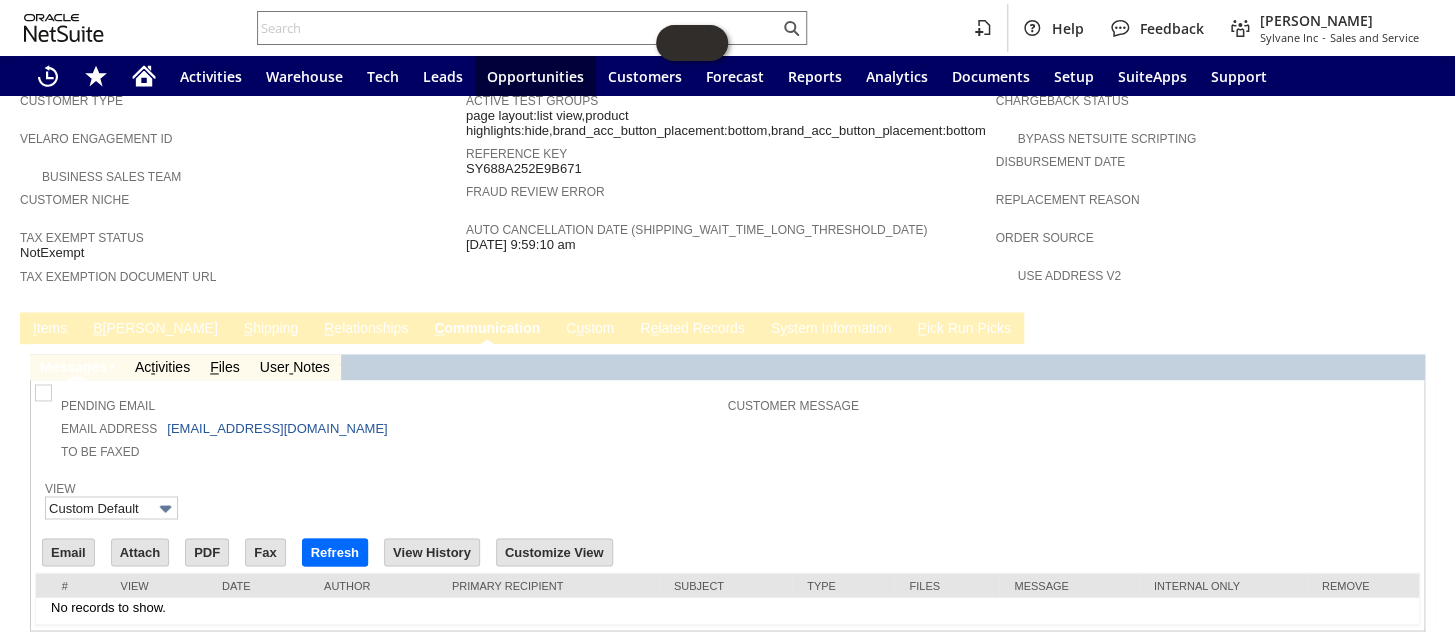click on "C ommunication" at bounding box center (487, 328) 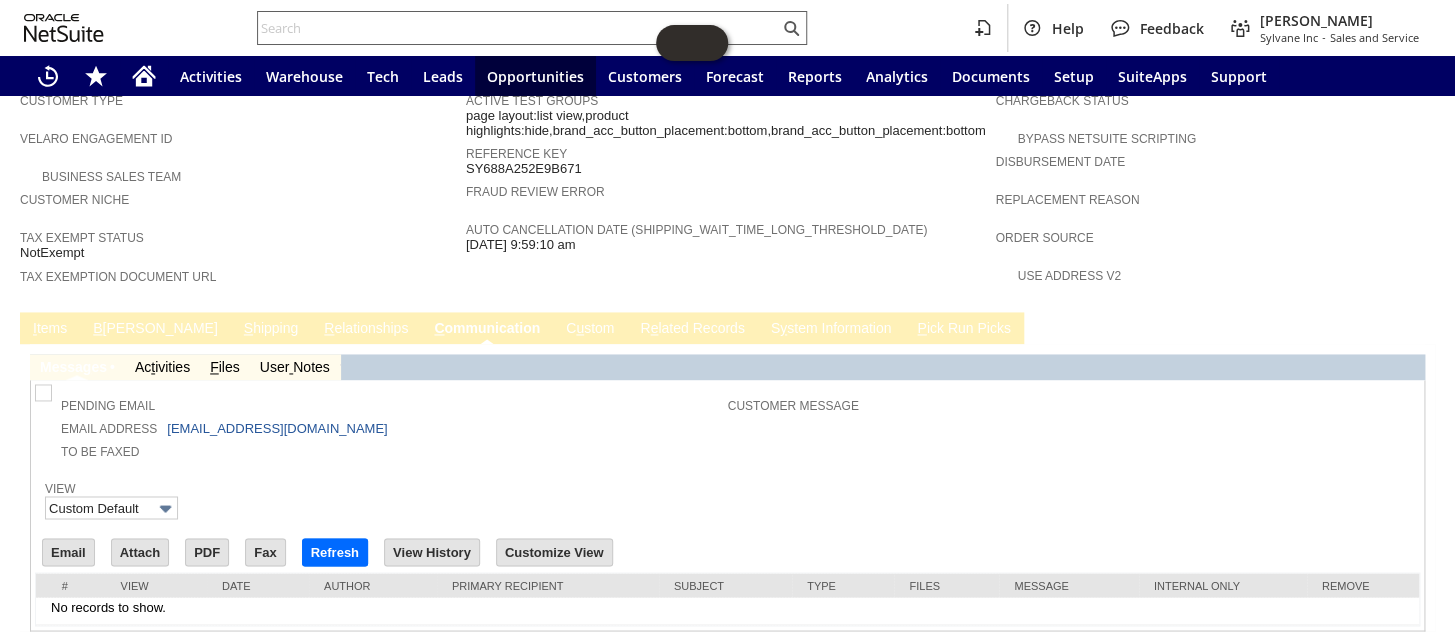 click at bounding box center (518, 28) 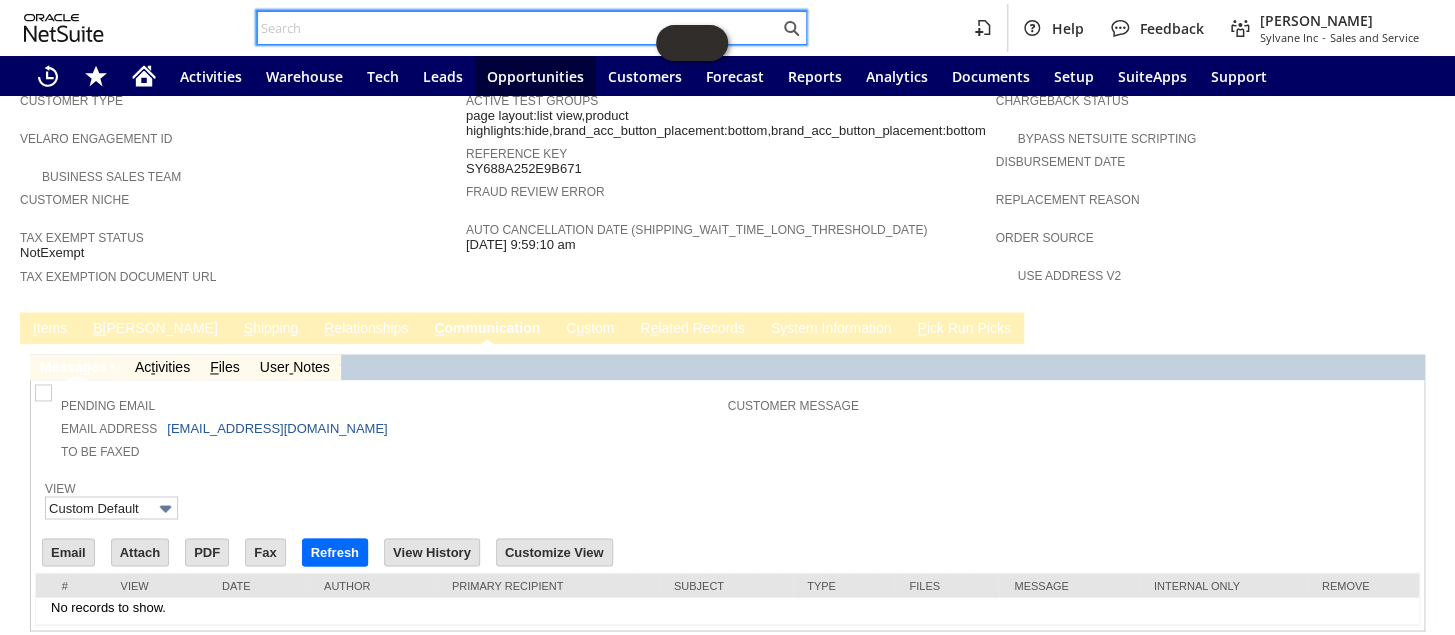 paste on "S1342496" 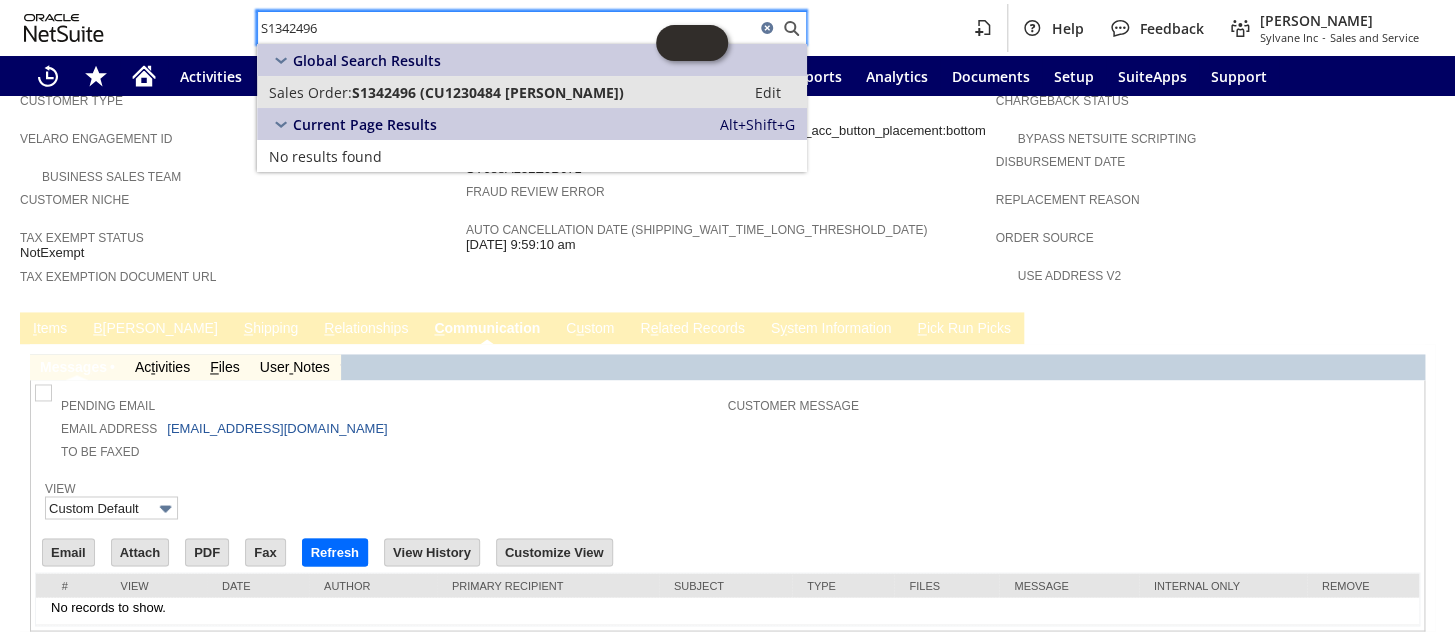 type on "S1342496" 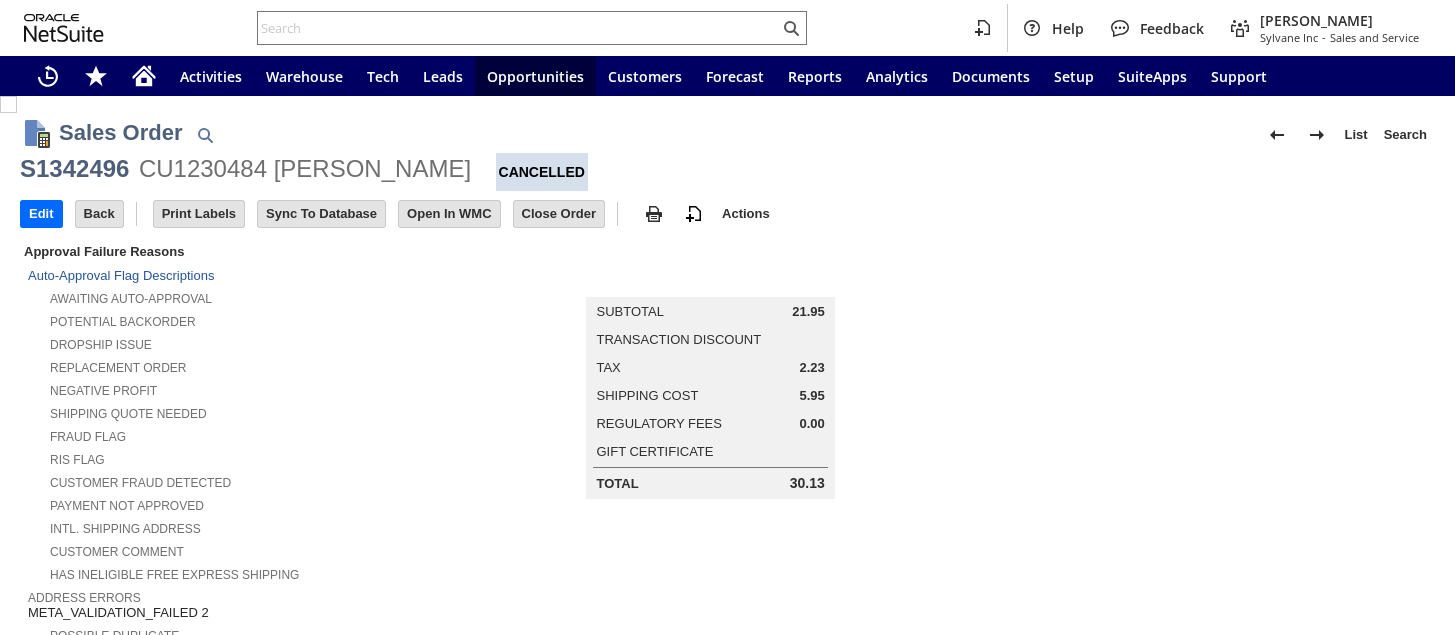 scroll, scrollTop: 0, scrollLeft: 0, axis: both 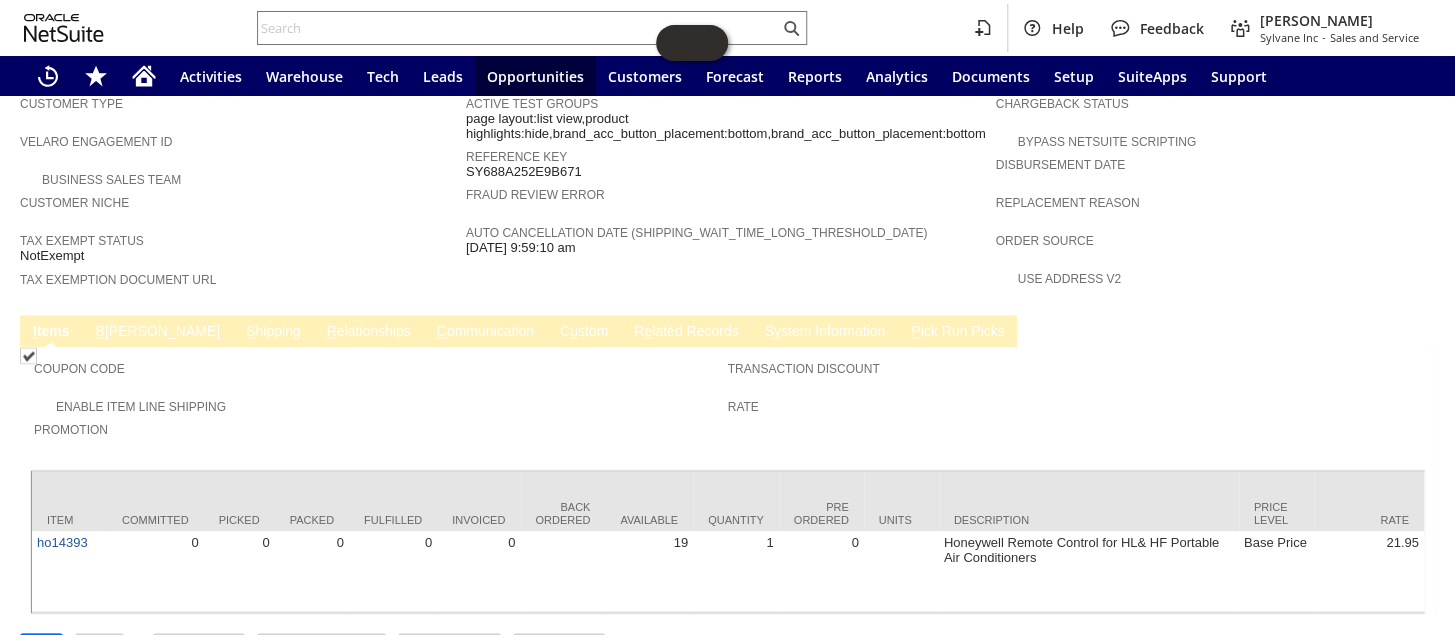 click on "C ommunication" at bounding box center [485, 332] 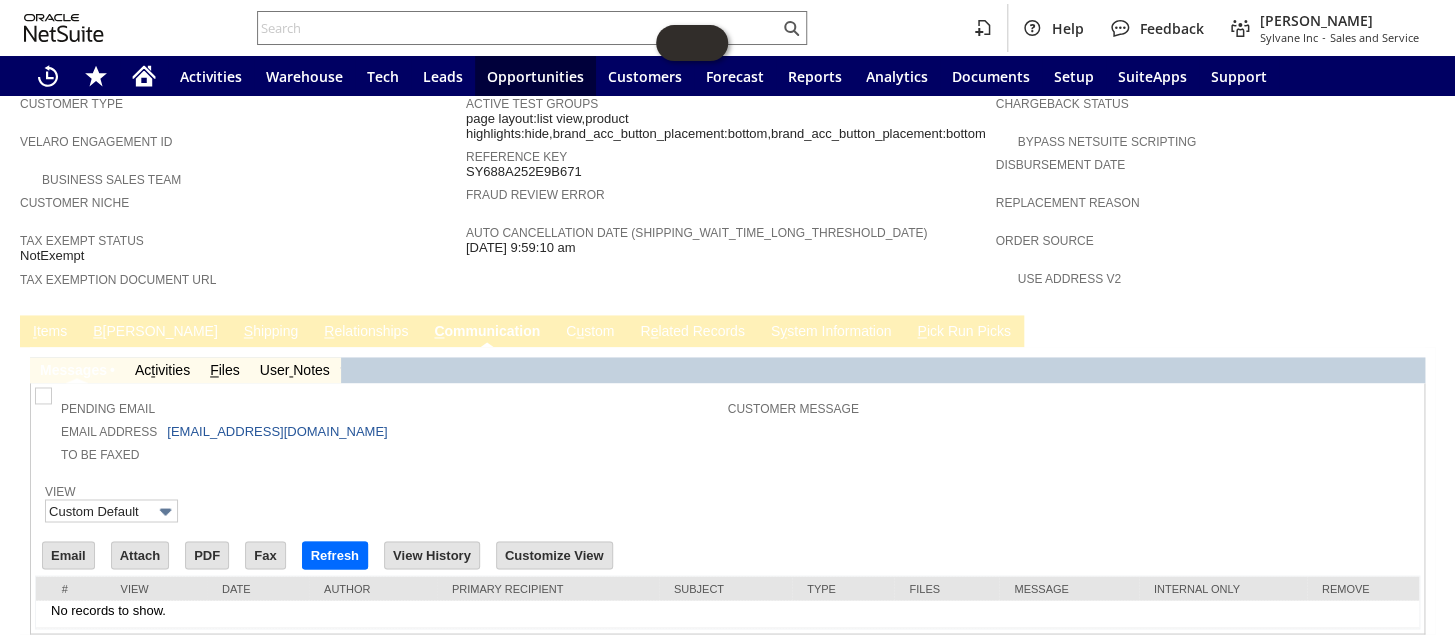 scroll, scrollTop: 0, scrollLeft: 0, axis: both 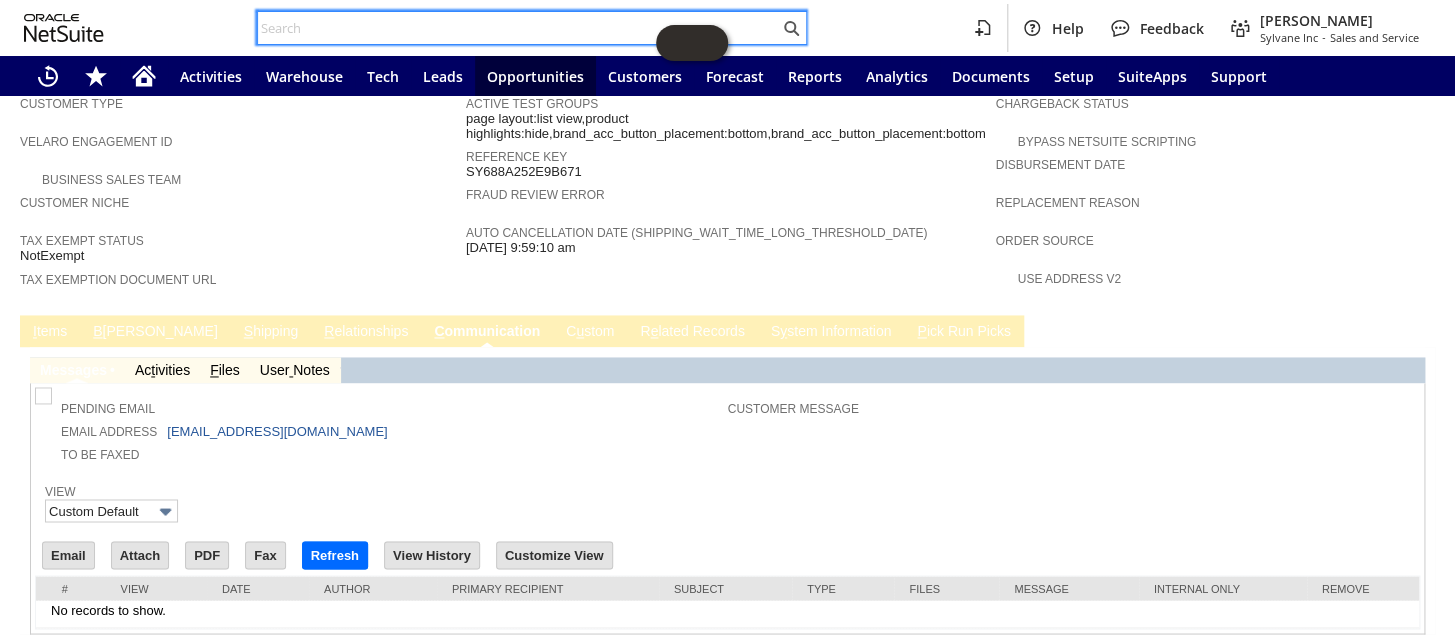 click at bounding box center (518, 28) 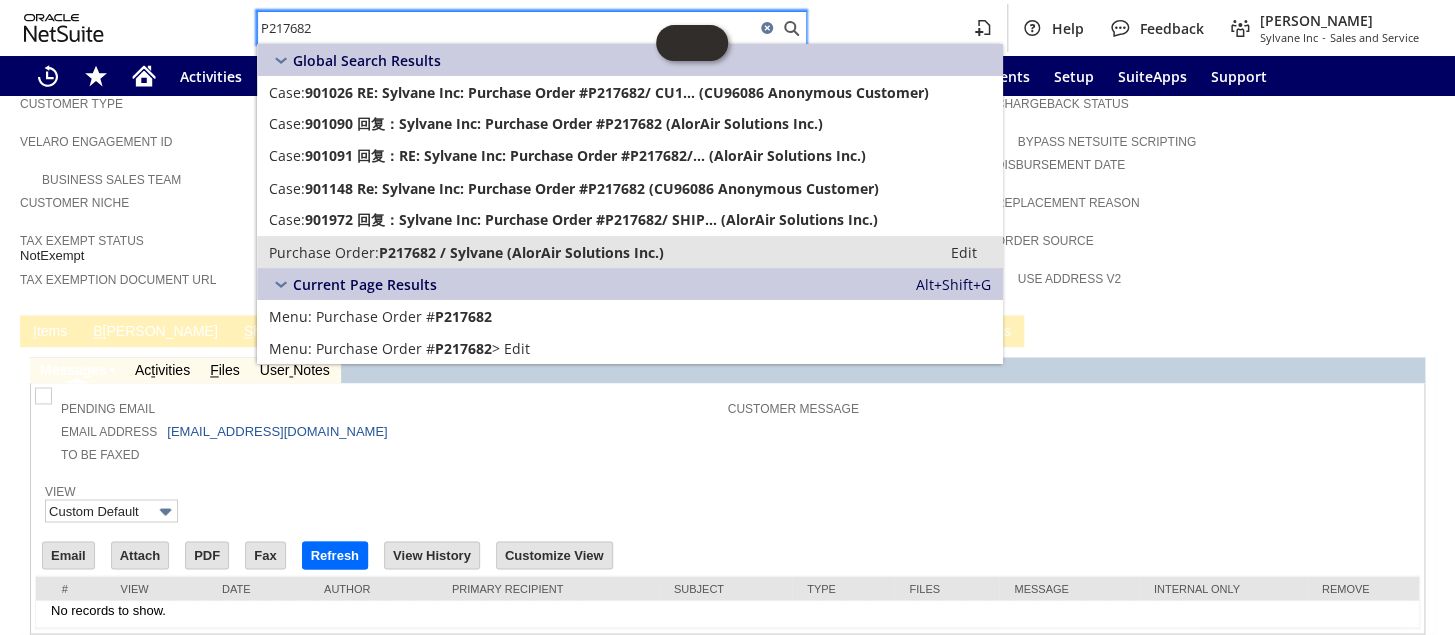 type on "P217682" 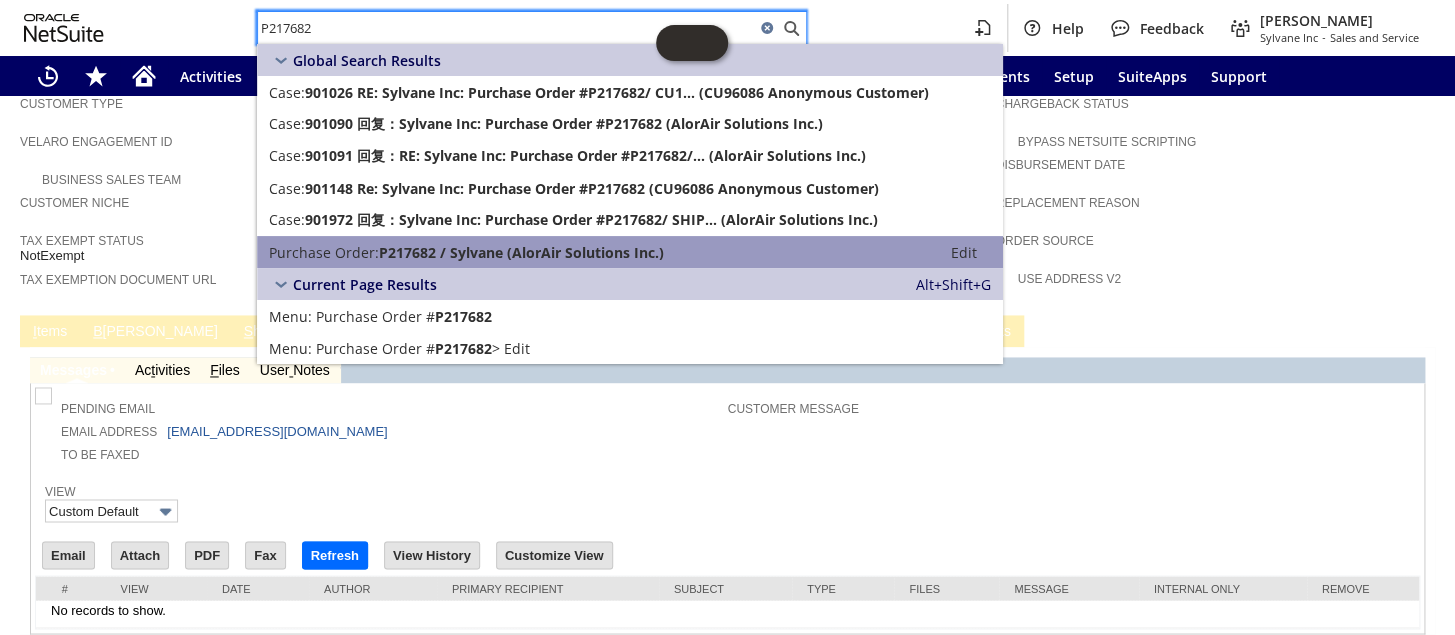 click on "P217682 / Sylvane (AlorAir Solutions Inc.)" at bounding box center (521, 252) 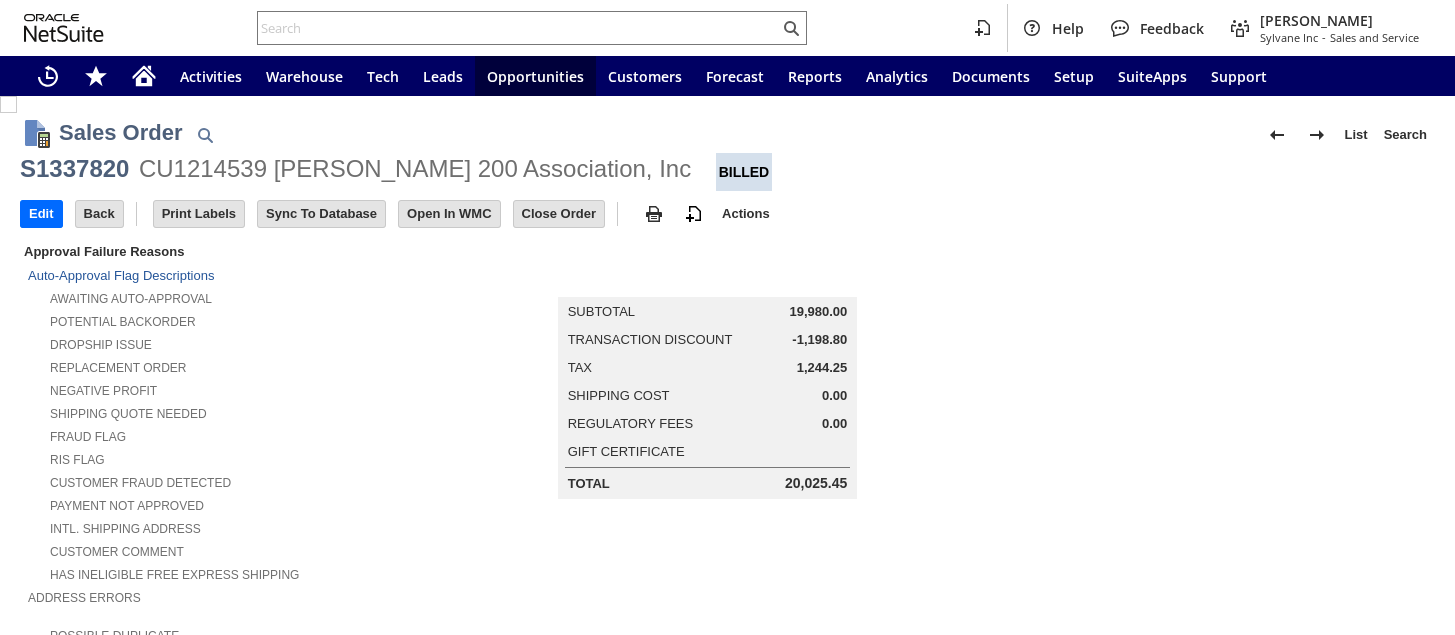 scroll, scrollTop: 0, scrollLeft: 0, axis: both 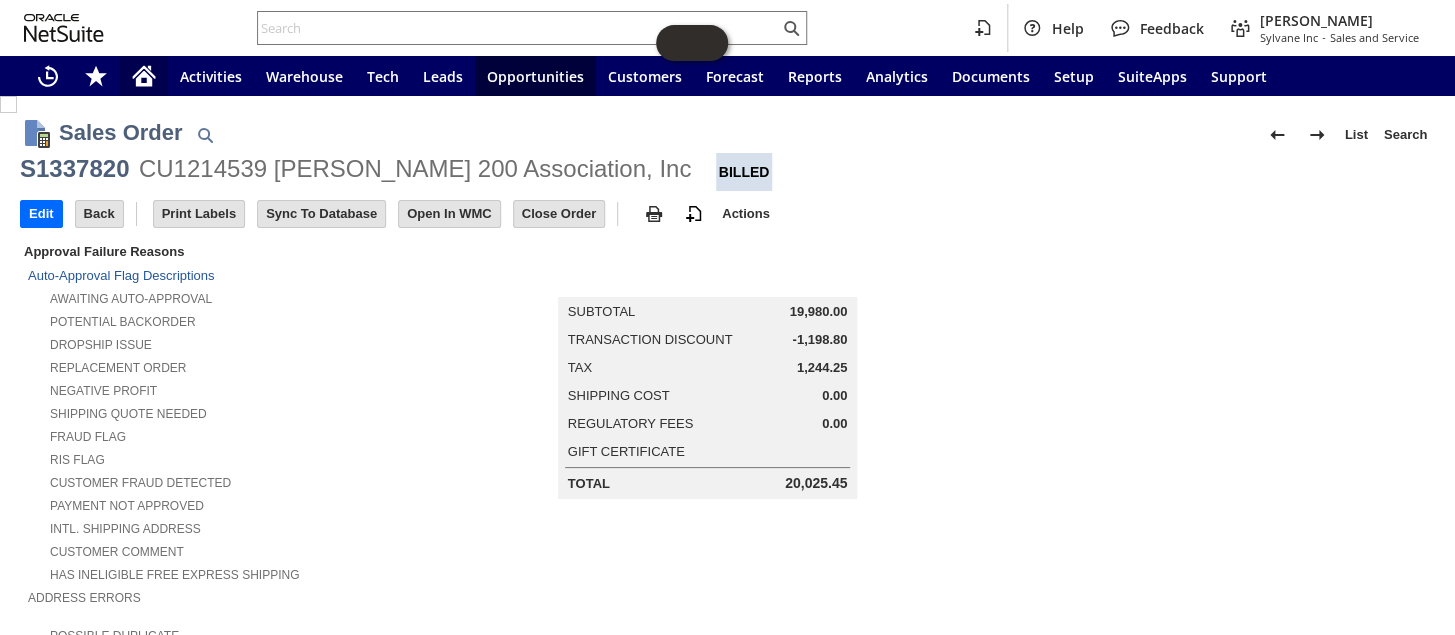 click 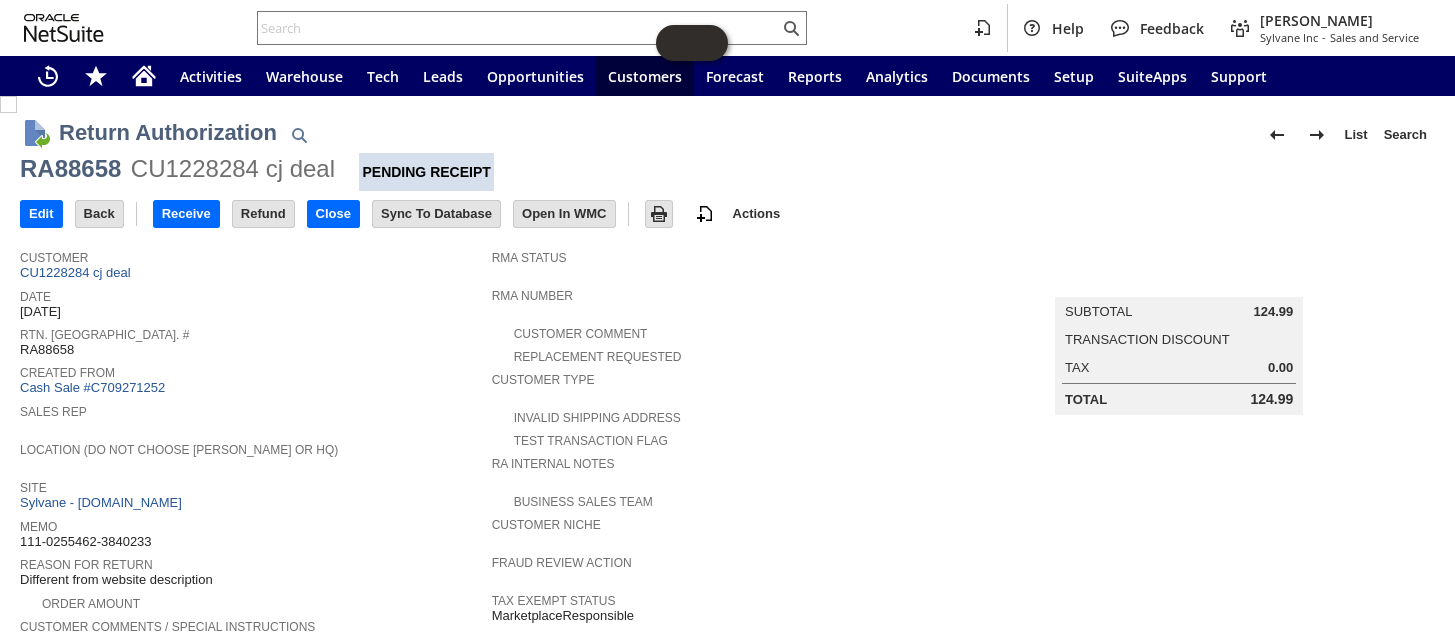 scroll, scrollTop: 0, scrollLeft: 0, axis: both 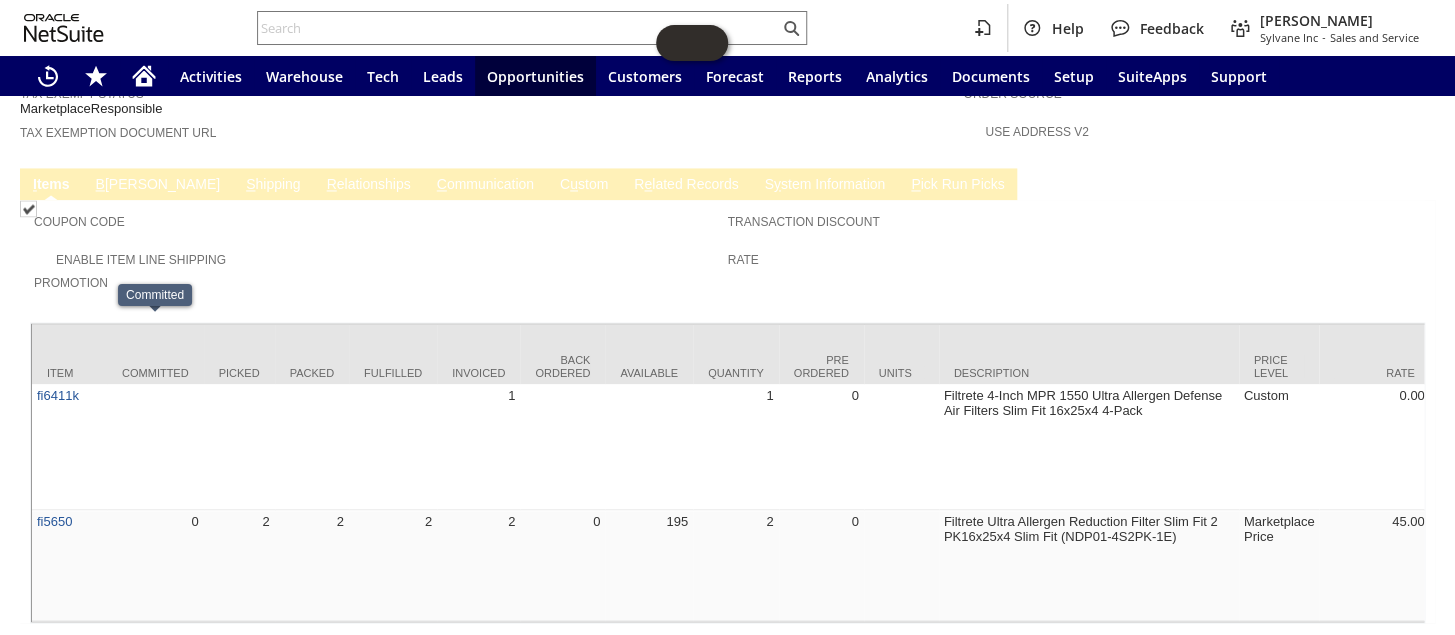 click on "S hipping" at bounding box center (273, 185) 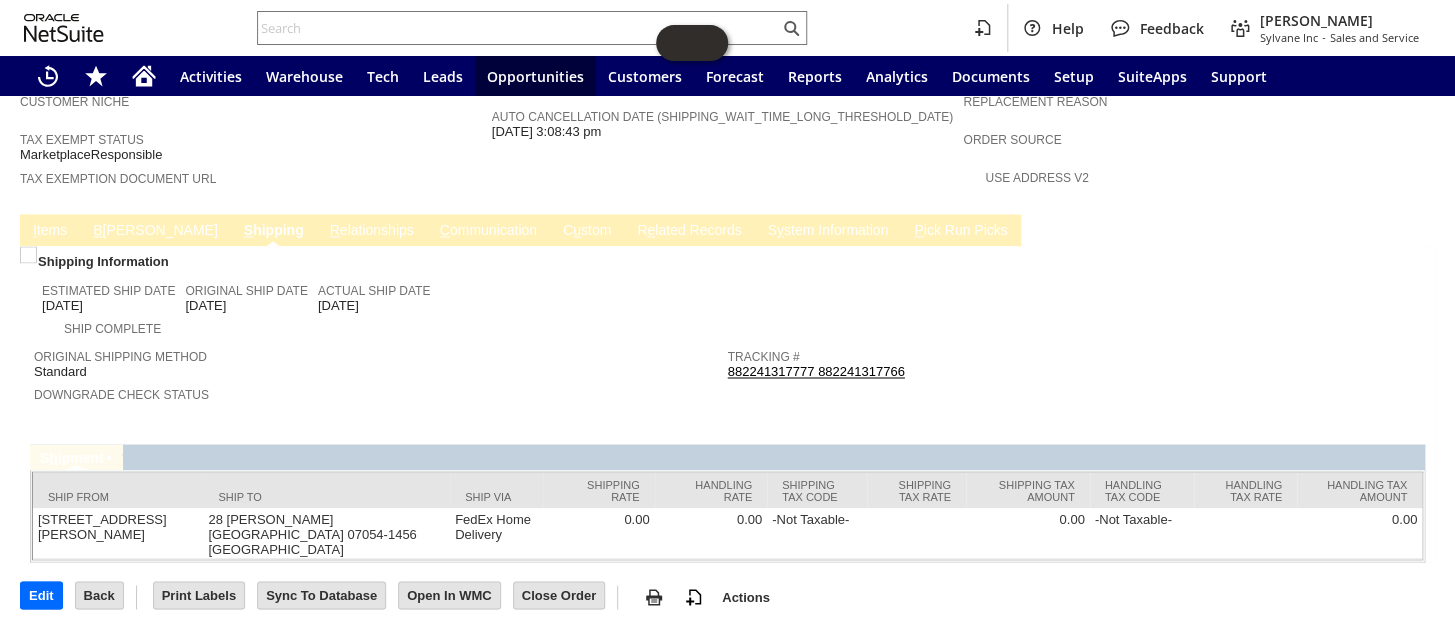scroll, scrollTop: 1210, scrollLeft: 0, axis: vertical 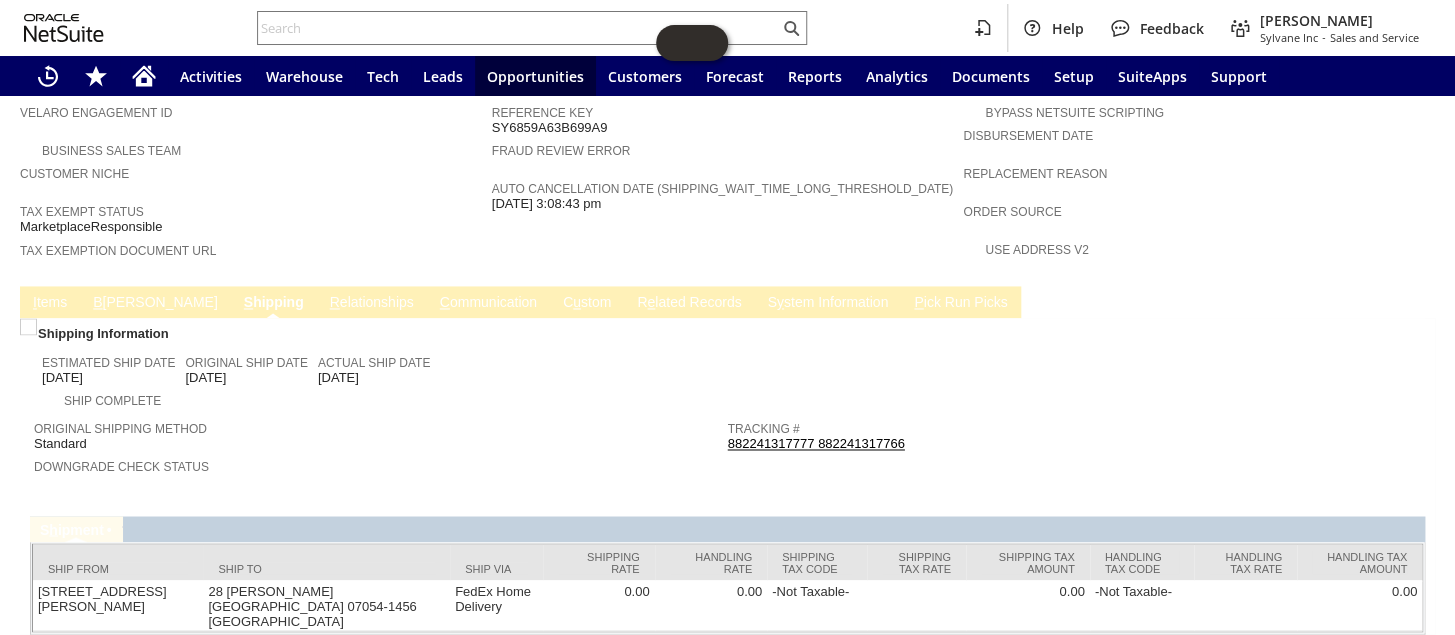 click on "Tracking #
882241317777 882241317766" at bounding box center (1070, 434) 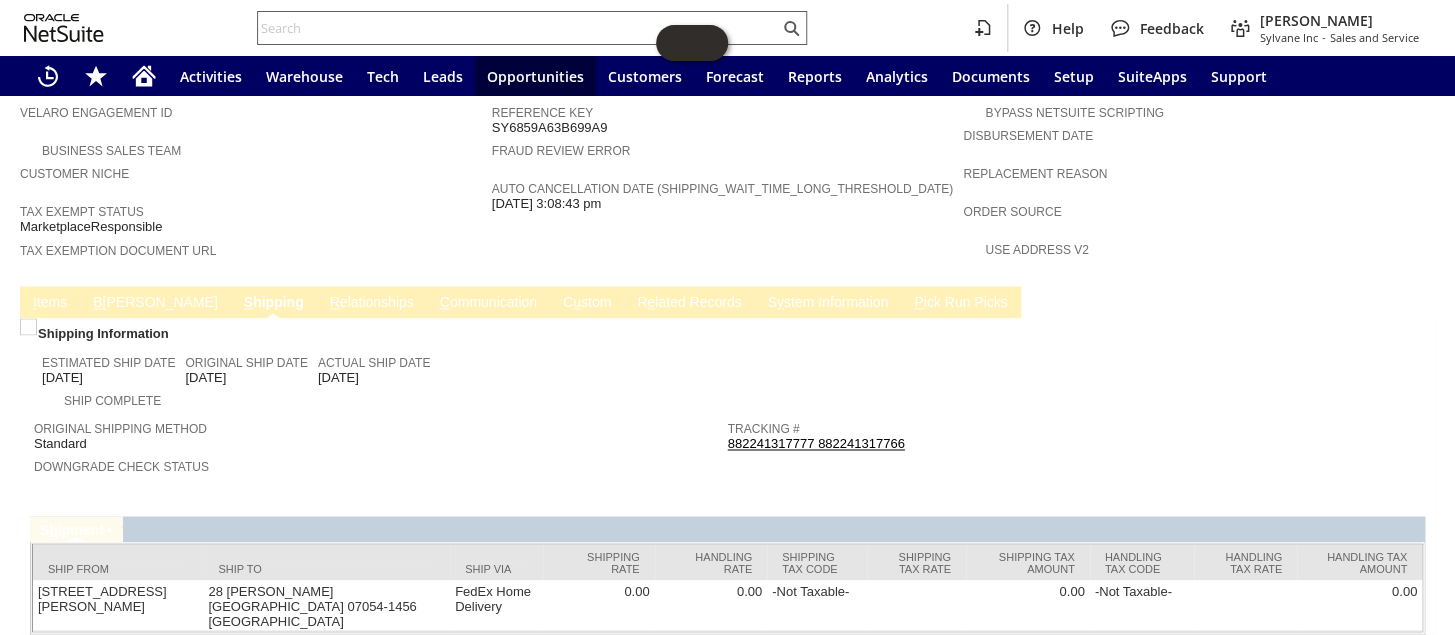click at bounding box center (518, 28) 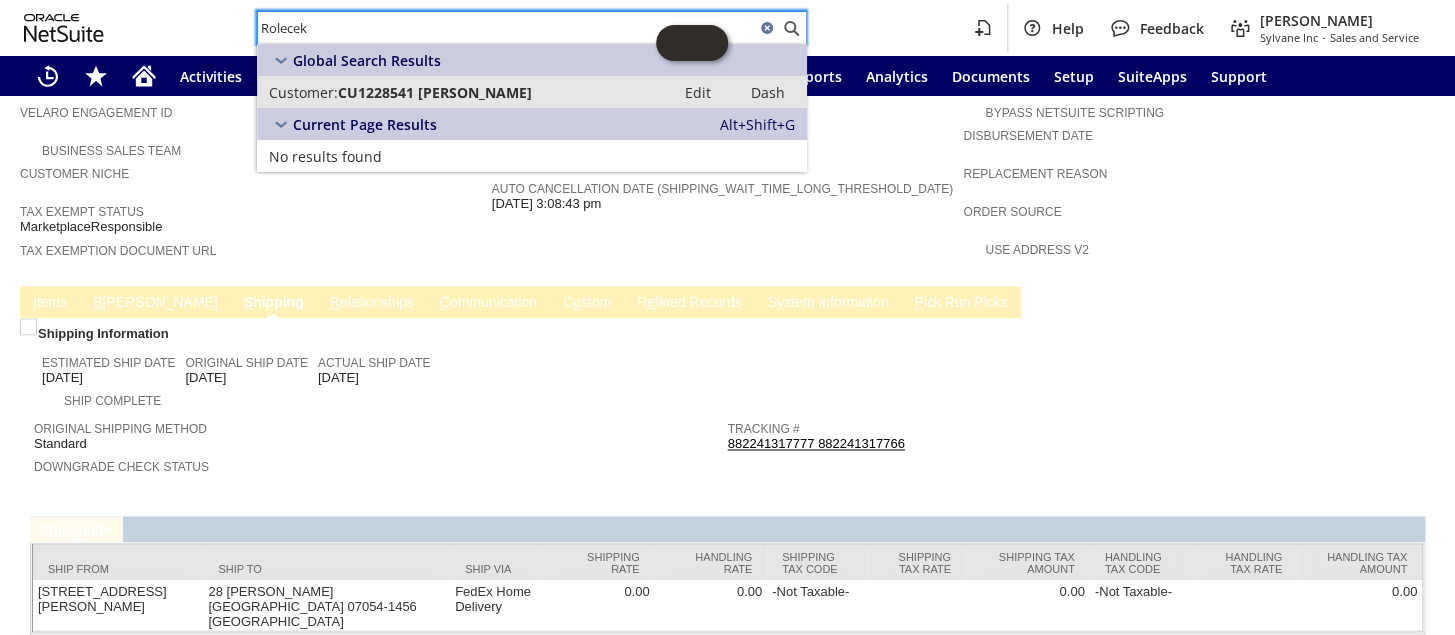 type on "Rolecek" 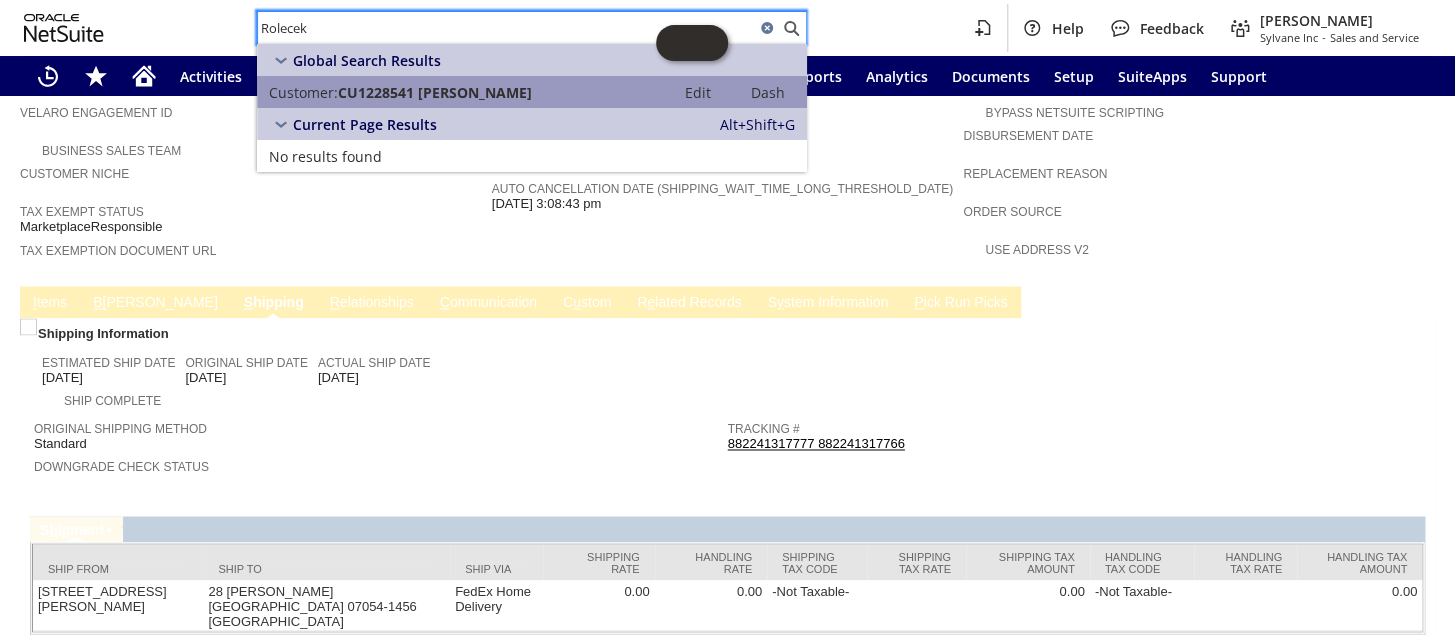 click on "CU1228541 Alex J Rolecek" at bounding box center (435, 92) 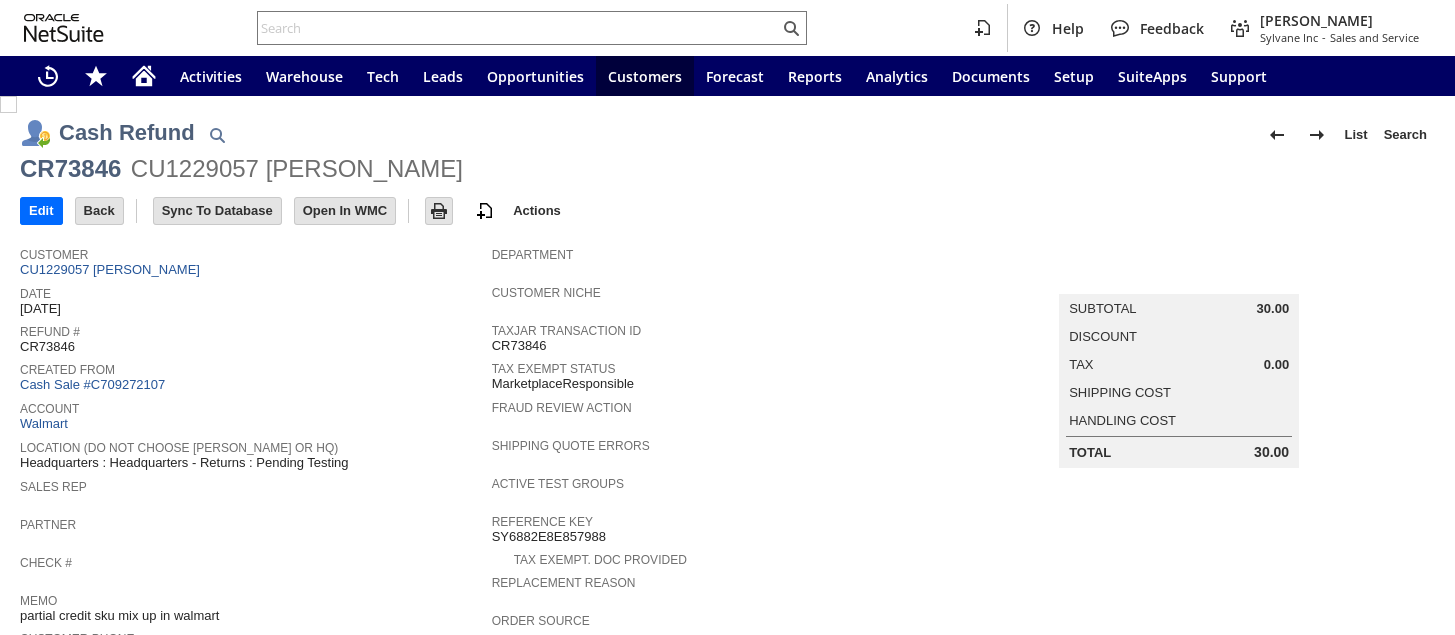 scroll, scrollTop: 0, scrollLeft: 0, axis: both 